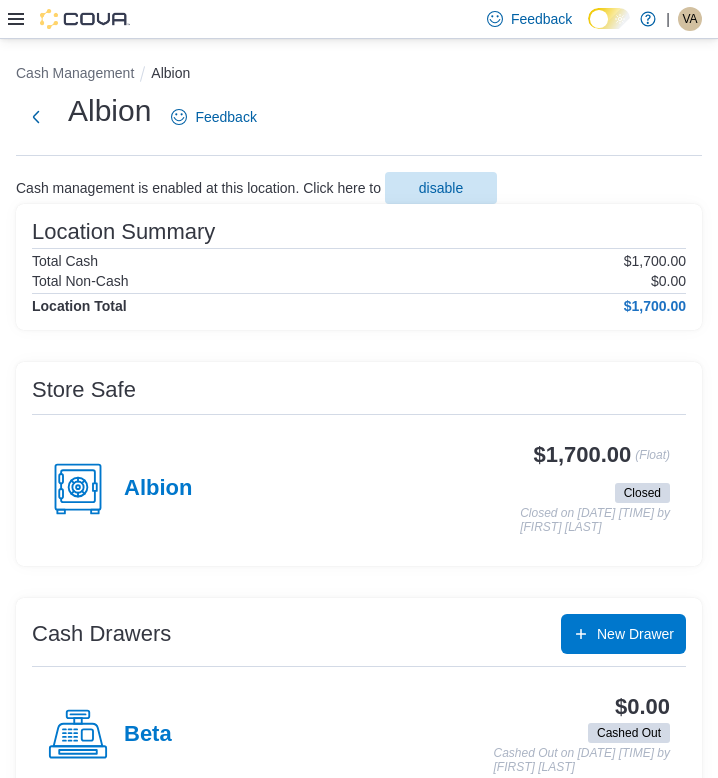 scroll, scrollTop: 0, scrollLeft: 0, axis: both 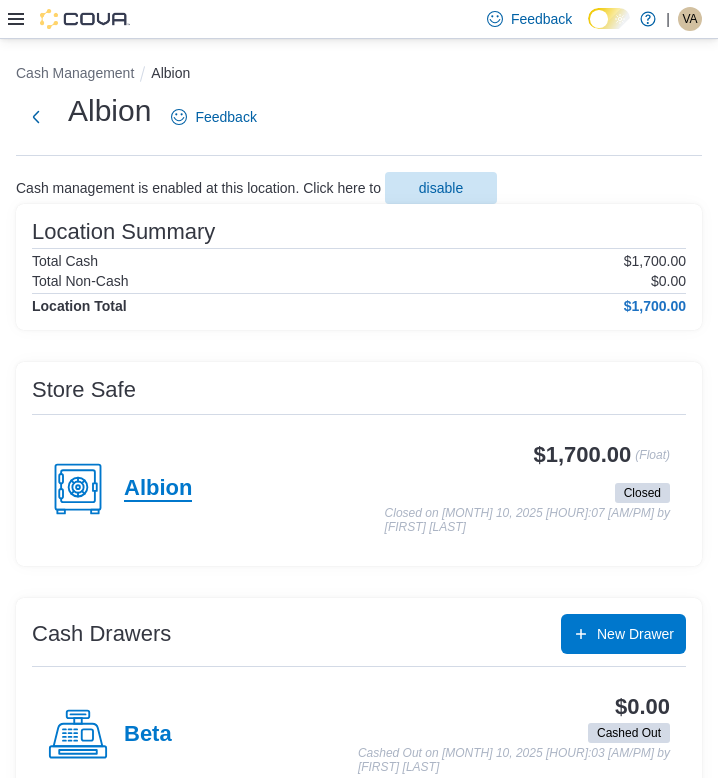 click on "Albion" at bounding box center (158, 489) 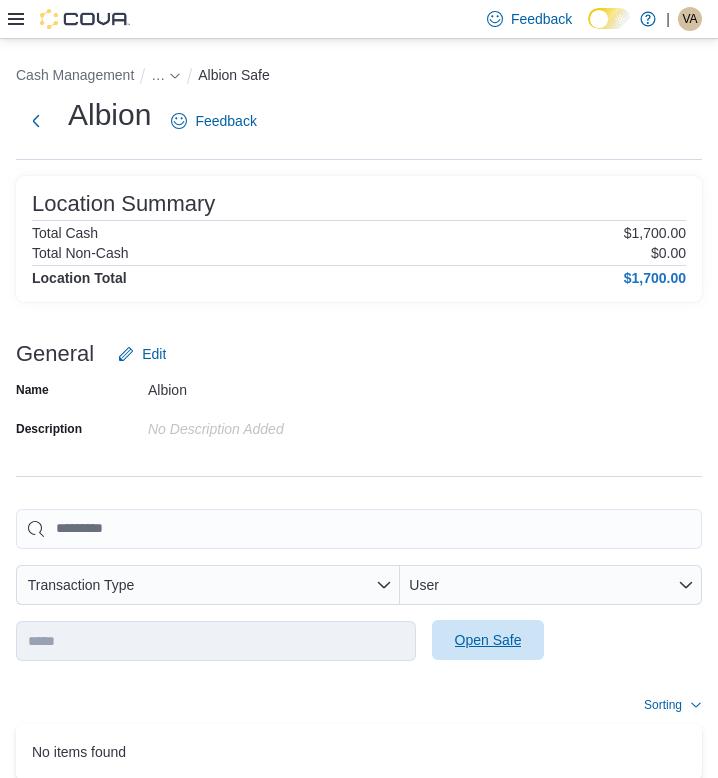 click on "Open Safe" at bounding box center [488, 640] 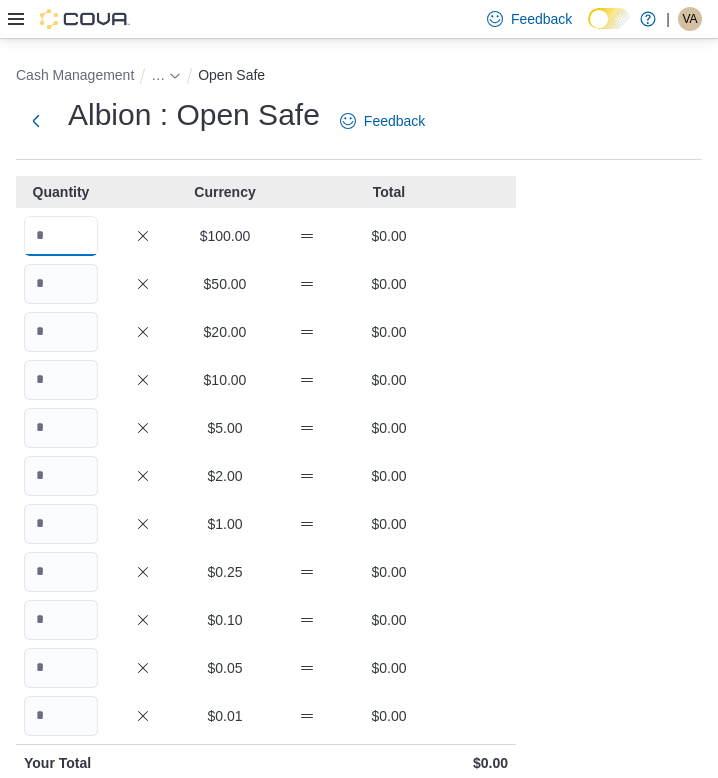click at bounding box center (61, 236) 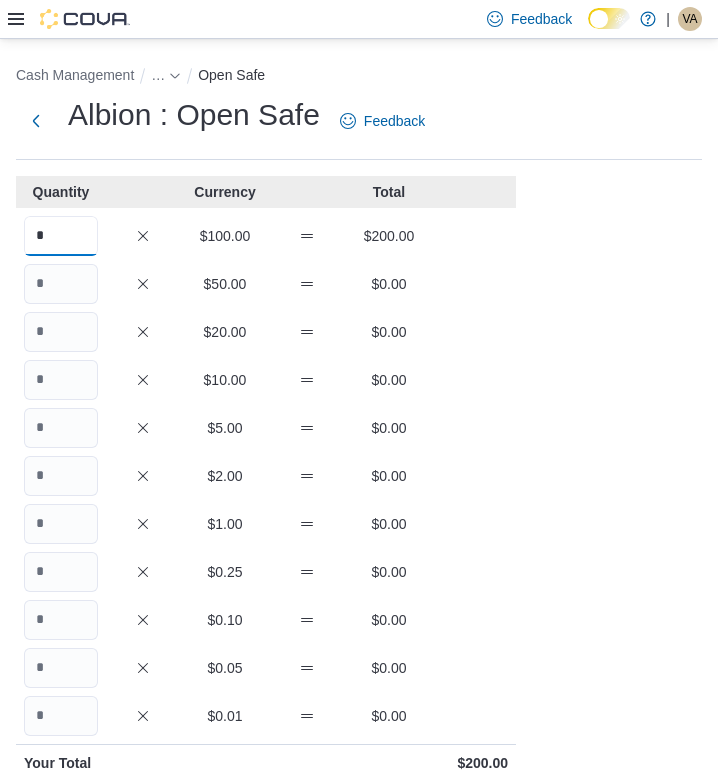 type on "*" 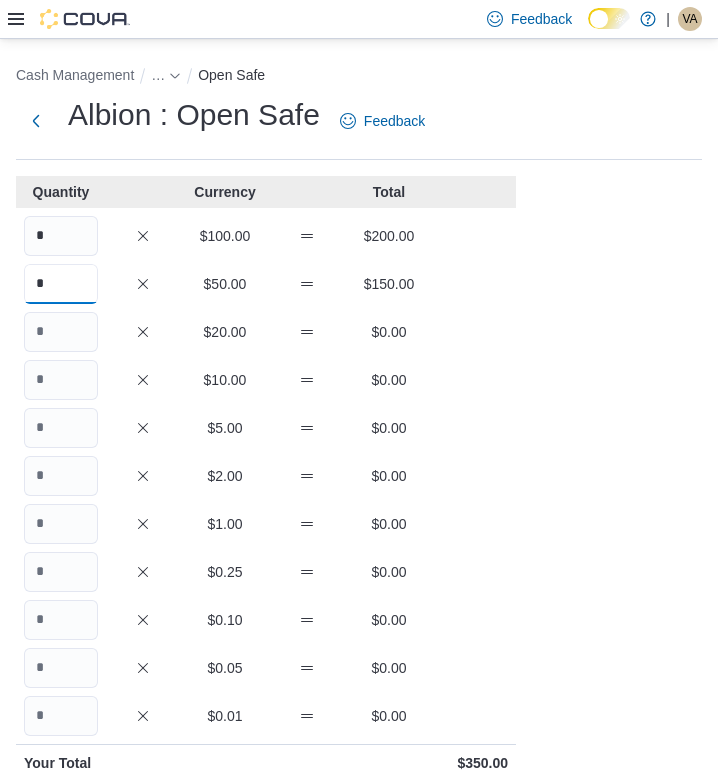 type on "*" 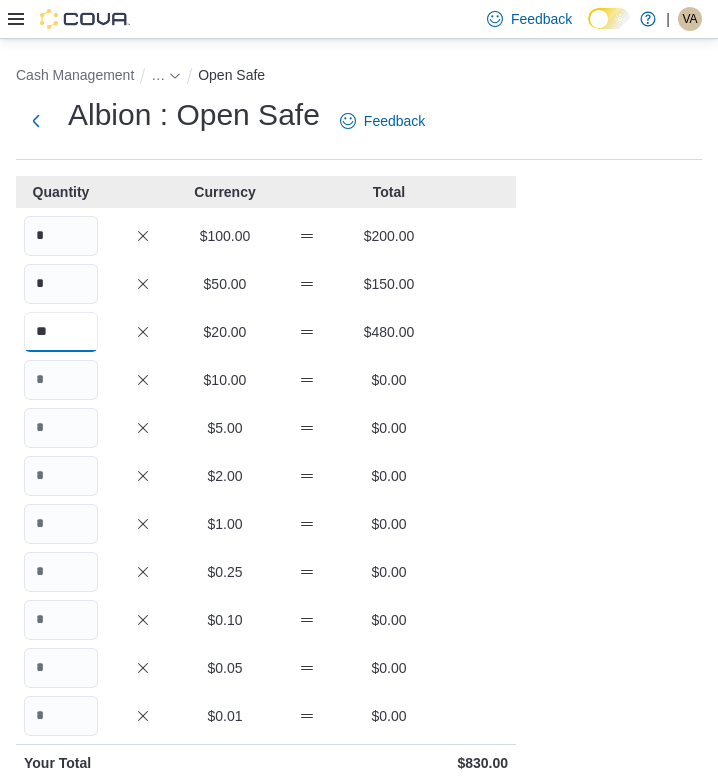 type on "**" 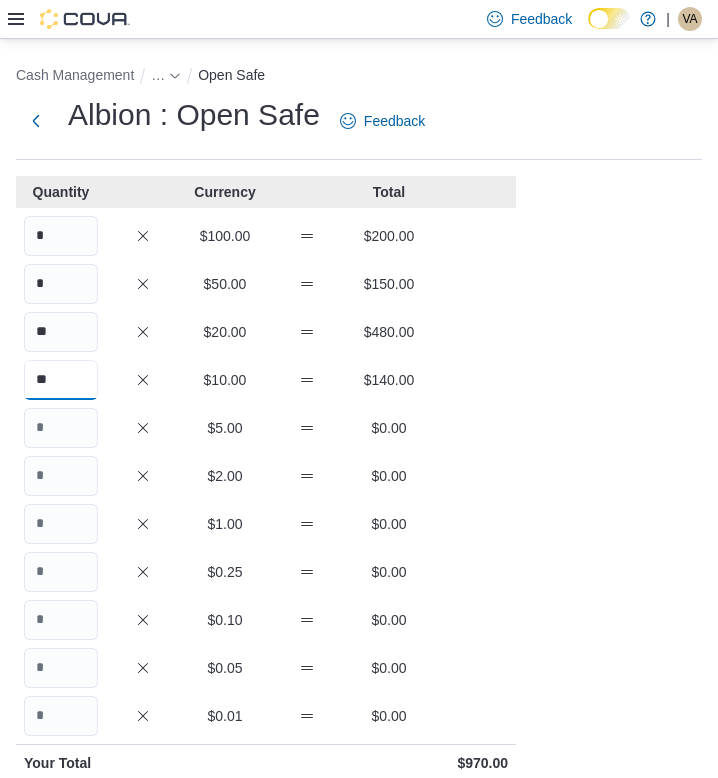 type on "**" 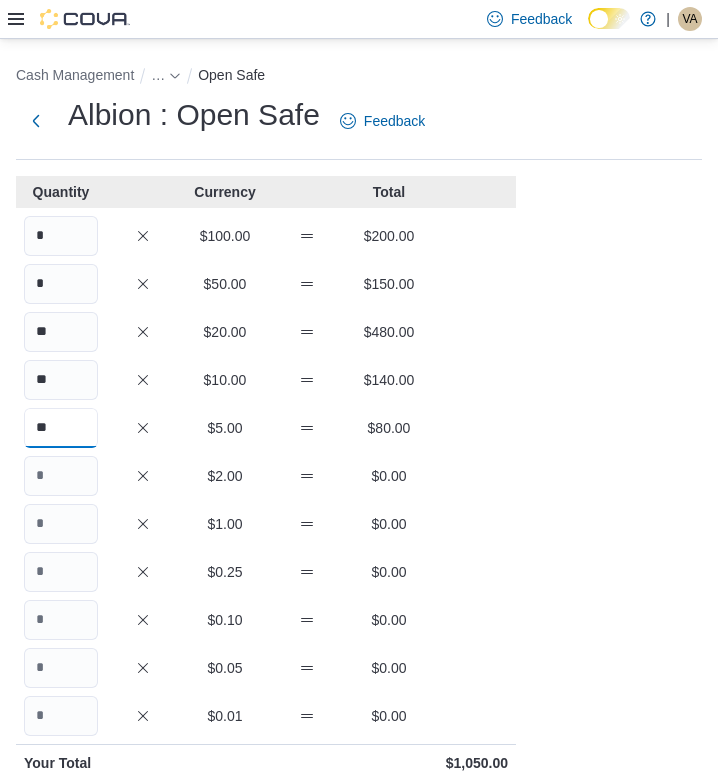 type on "**" 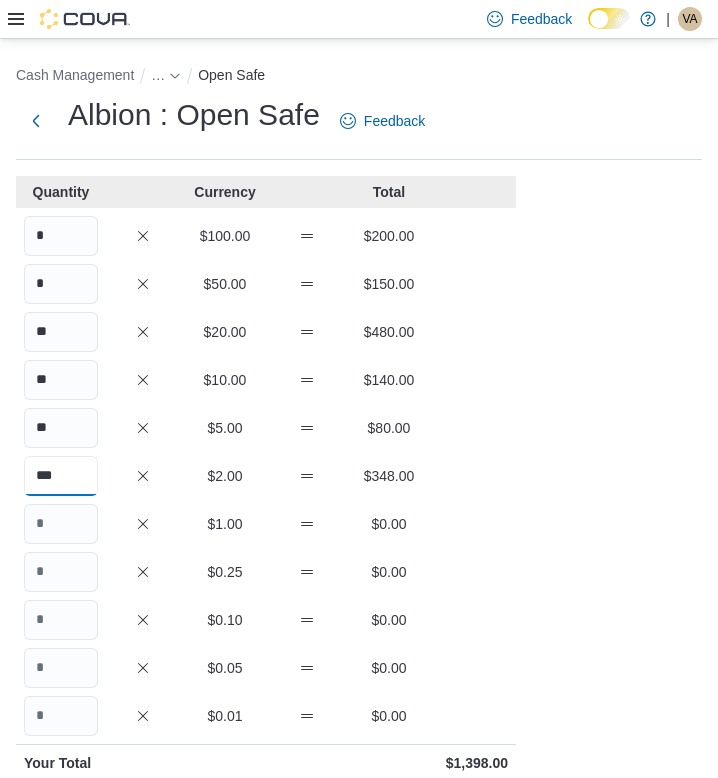 type on "***" 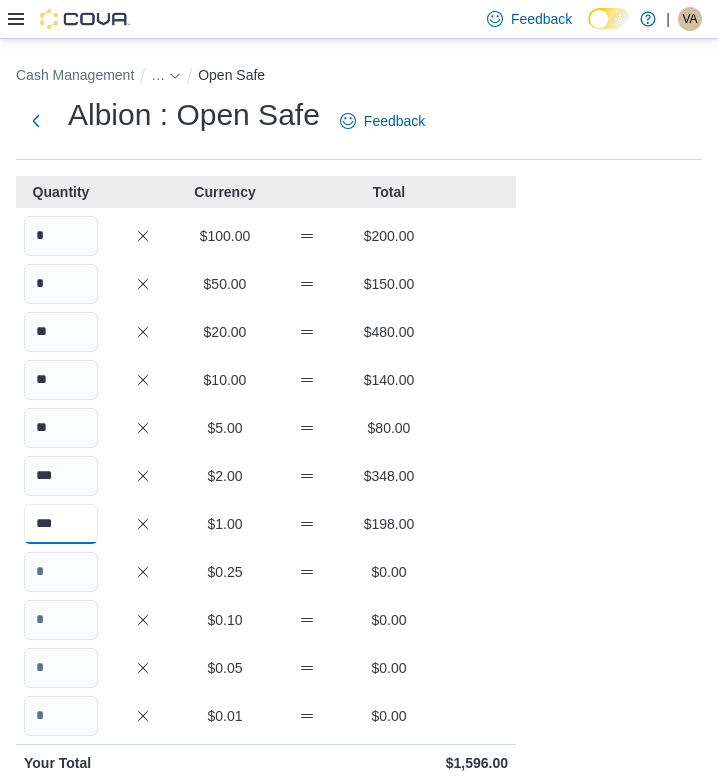 type on "***" 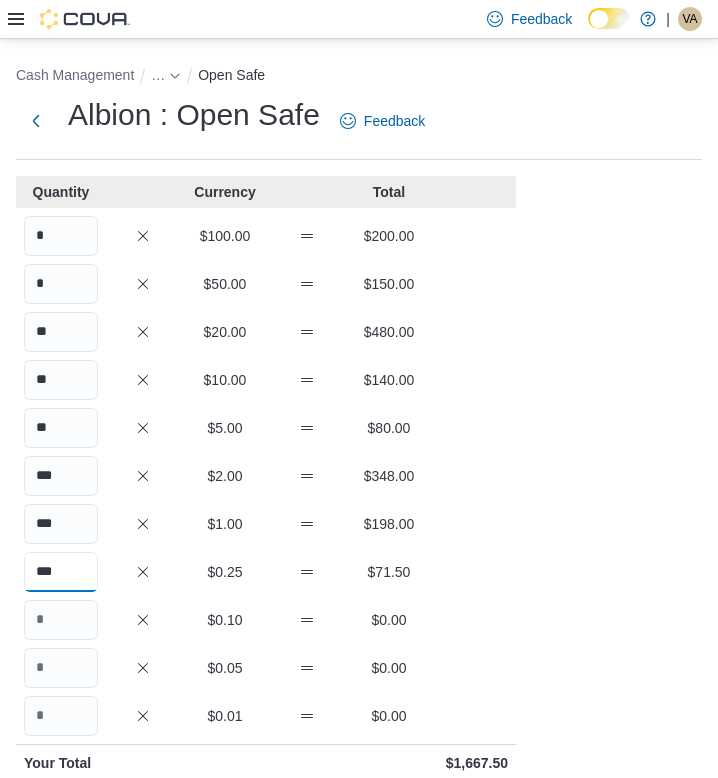 type on "***" 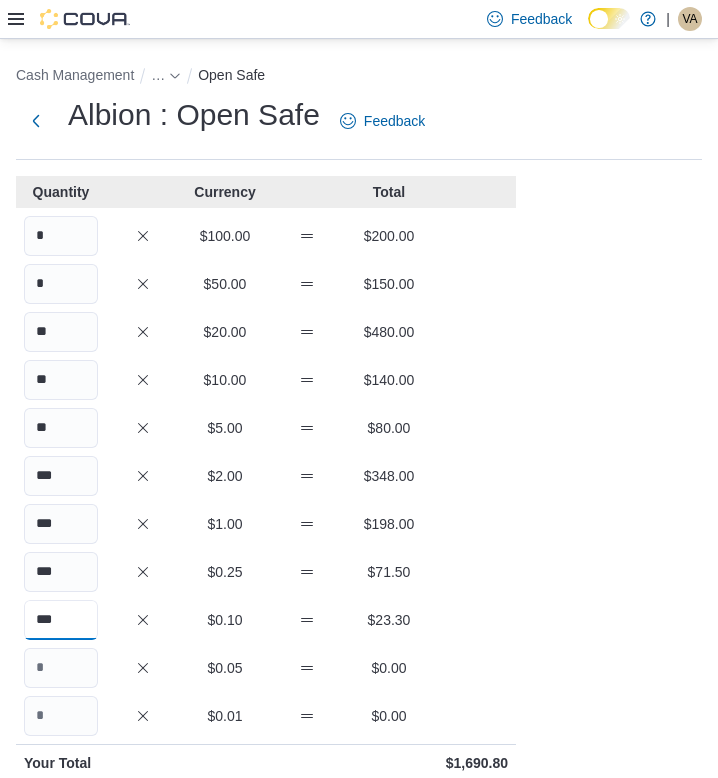 type on "***" 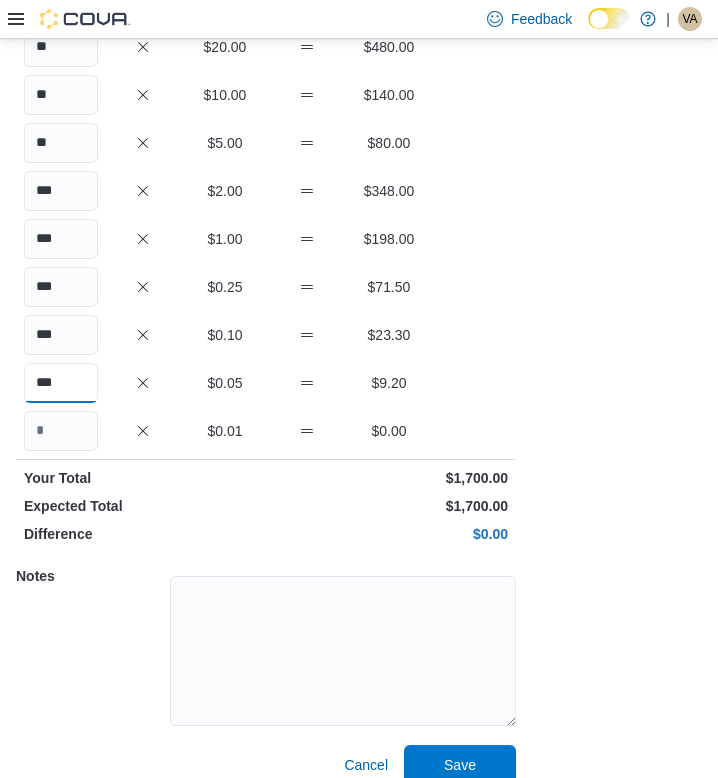 type on "***" 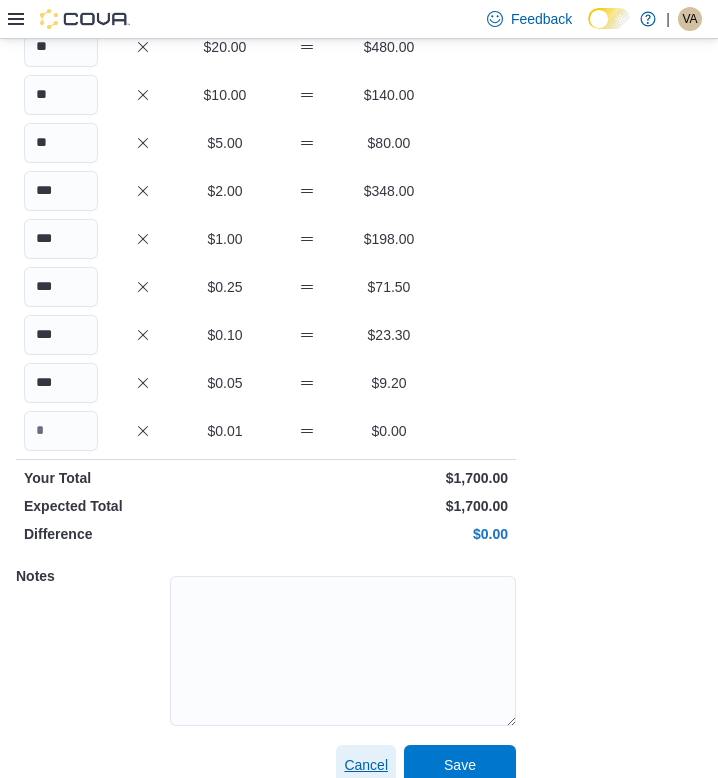 type 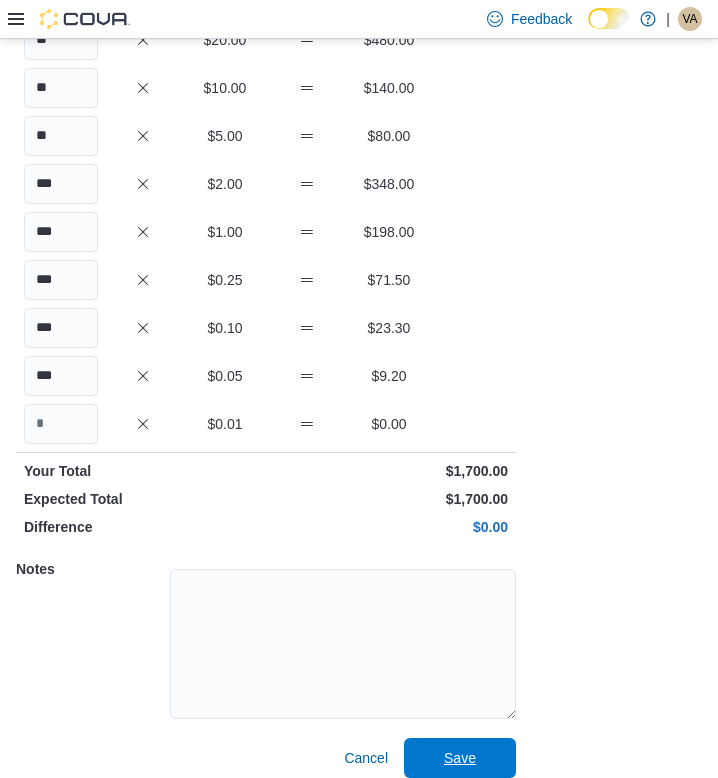 type 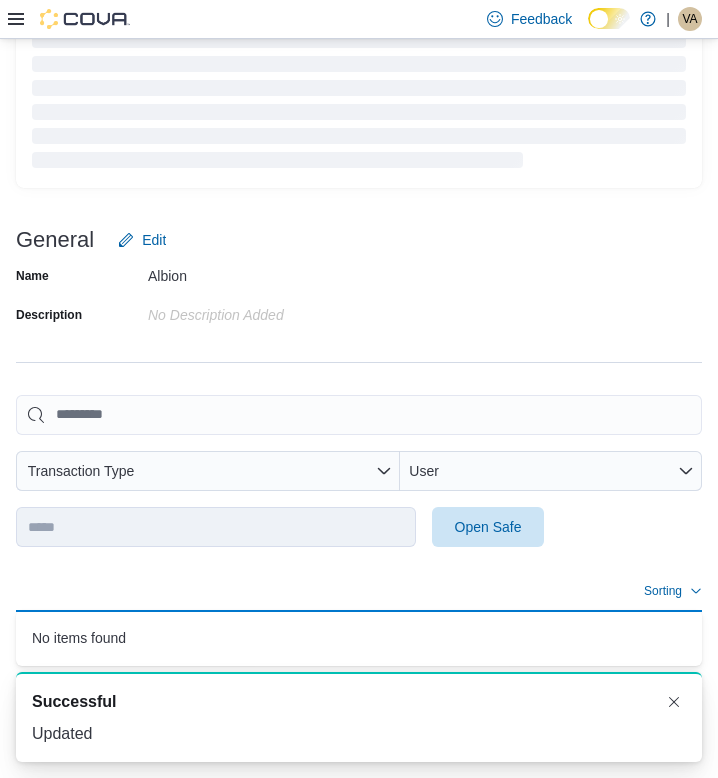 scroll, scrollTop: 114, scrollLeft: 0, axis: vertical 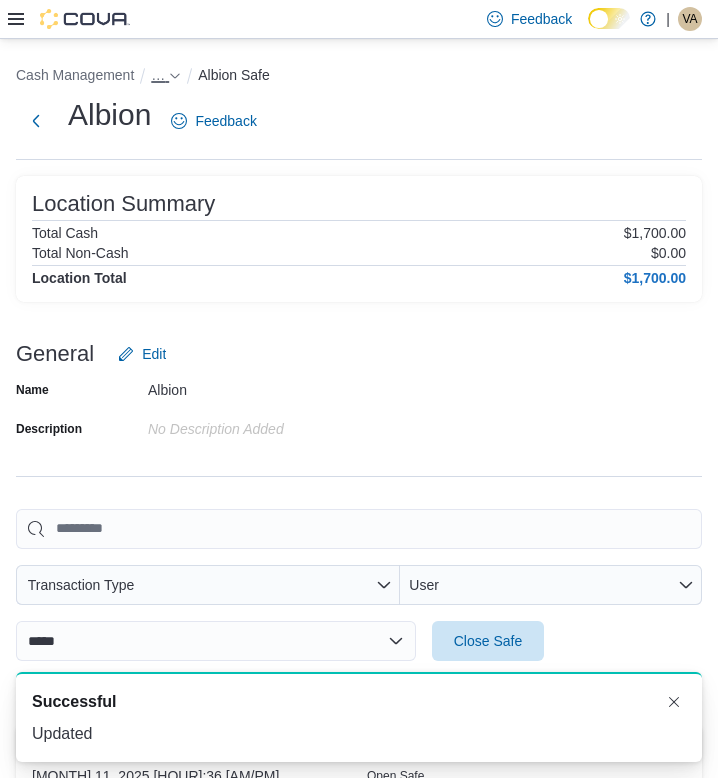 click 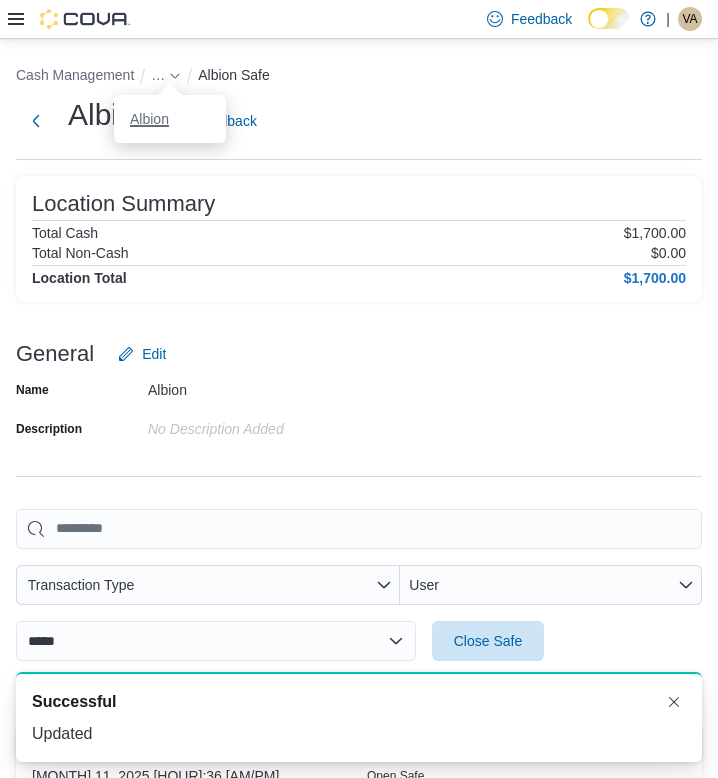 click on "Albion" at bounding box center [149, 119] 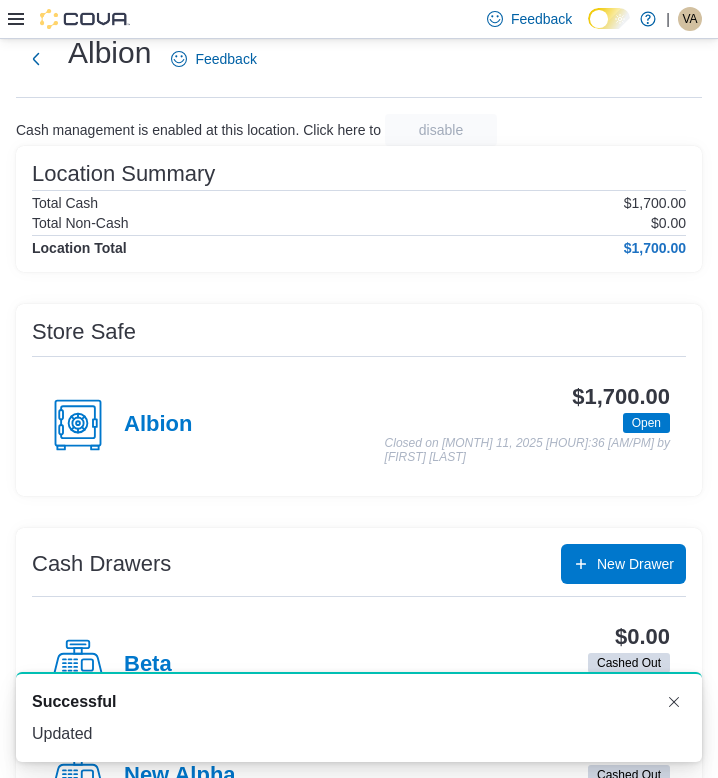 scroll, scrollTop: 144, scrollLeft: 0, axis: vertical 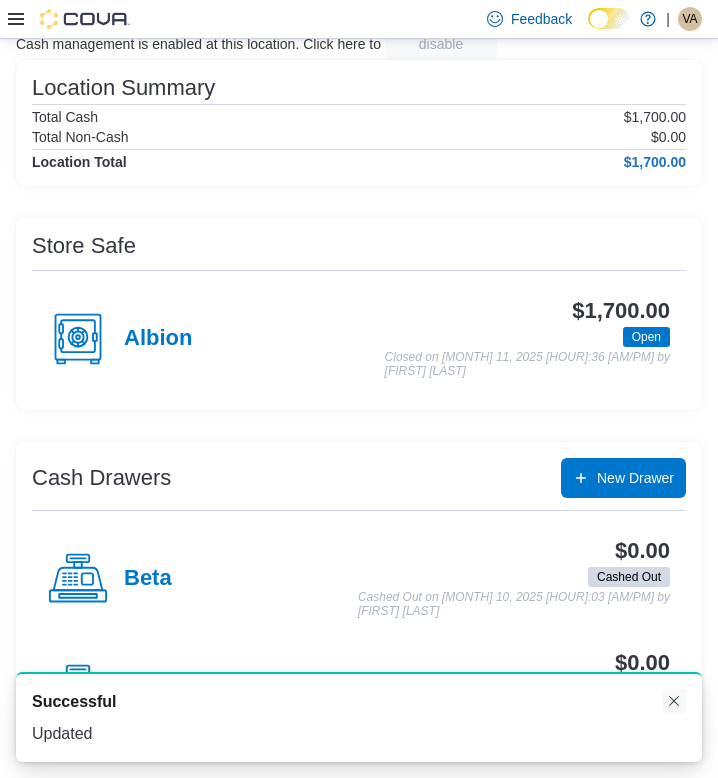 click at bounding box center (674, 701) 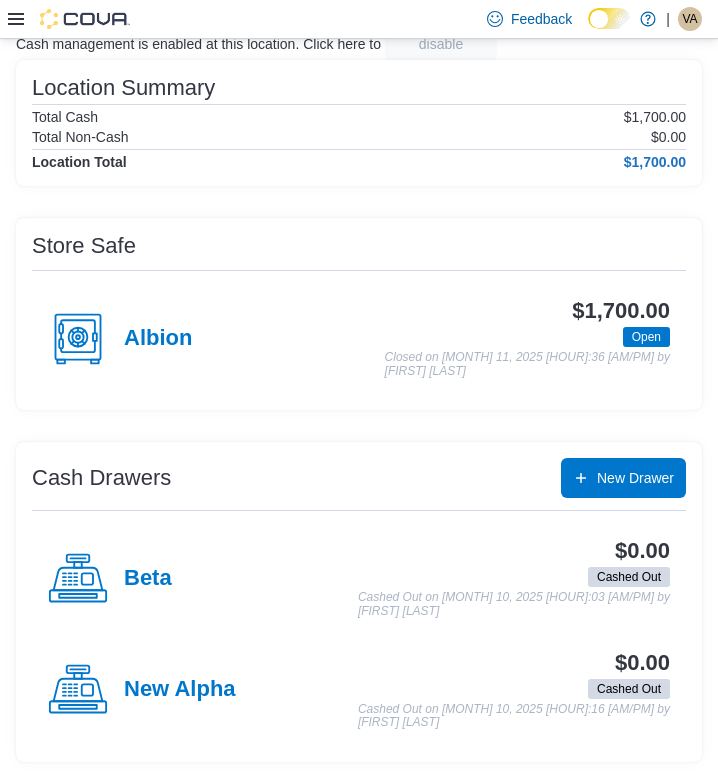 click on "Beta" at bounding box center [110, 579] 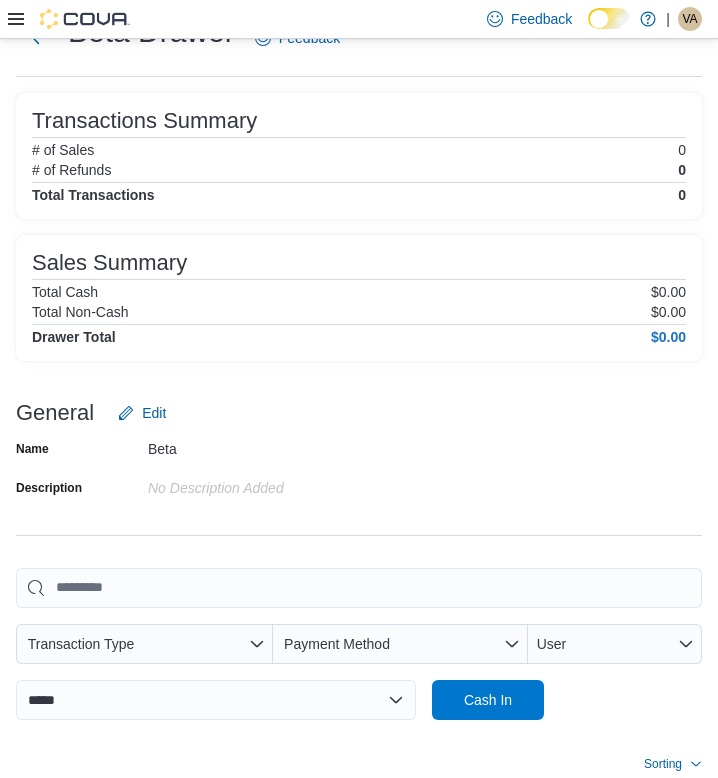 scroll, scrollTop: 97, scrollLeft: 0, axis: vertical 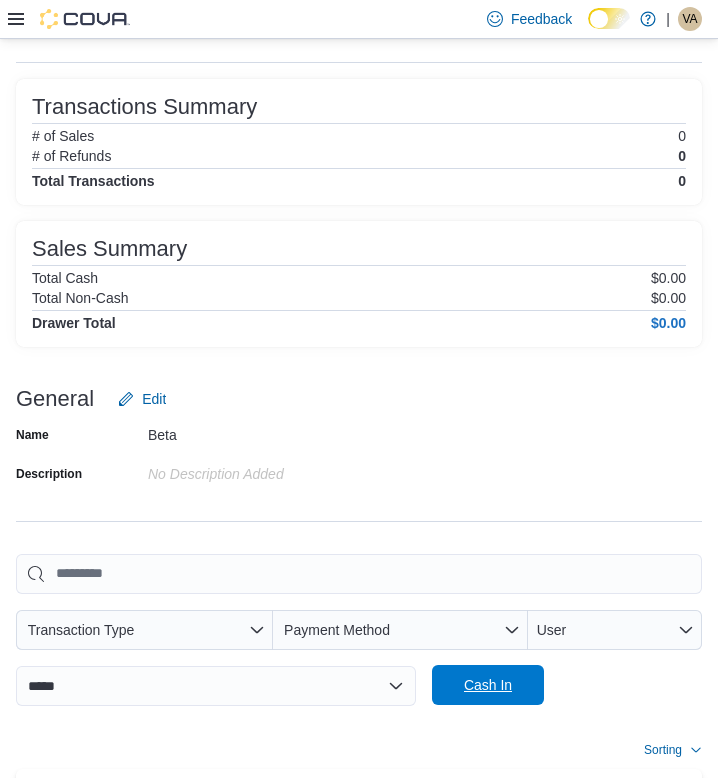 click on "Cash In" at bounding box center (488, 685) 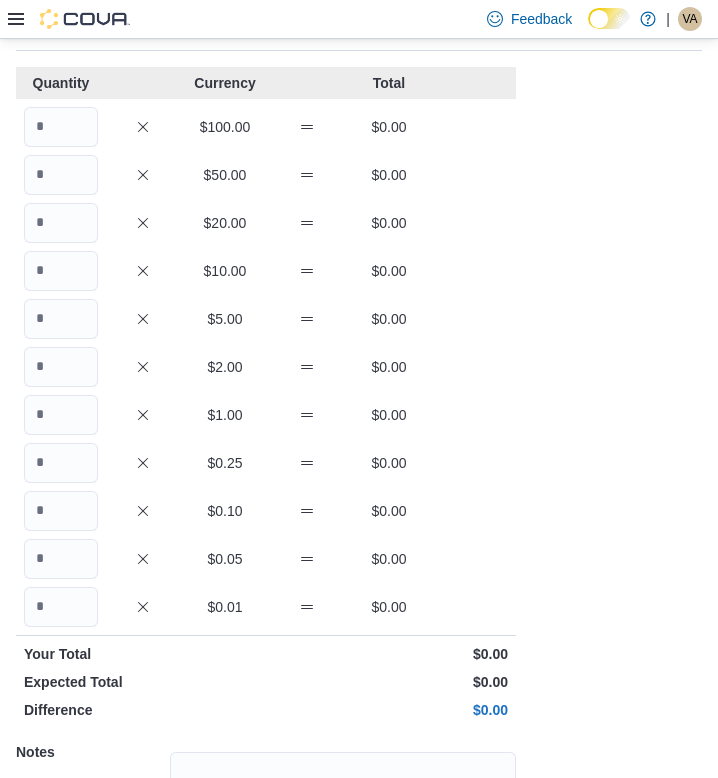 scroll, scrollTop: 0, scrollLeft: 0, axis: both 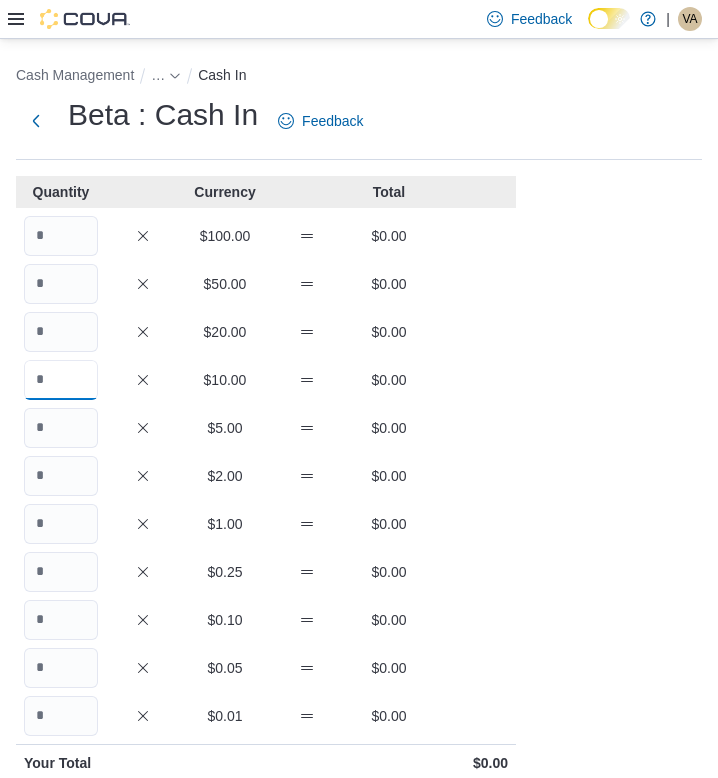 click at bounding box center [61, 380] 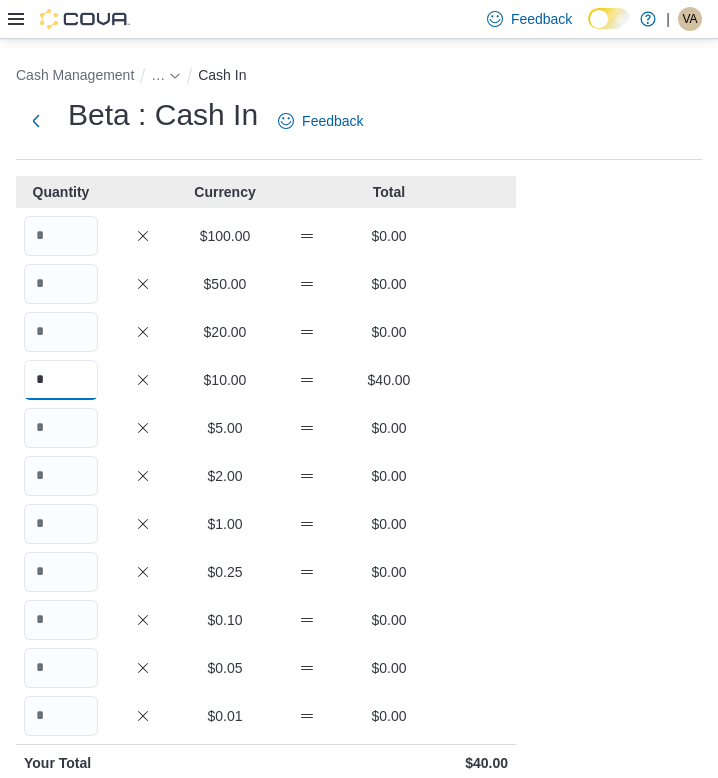 type on "*" 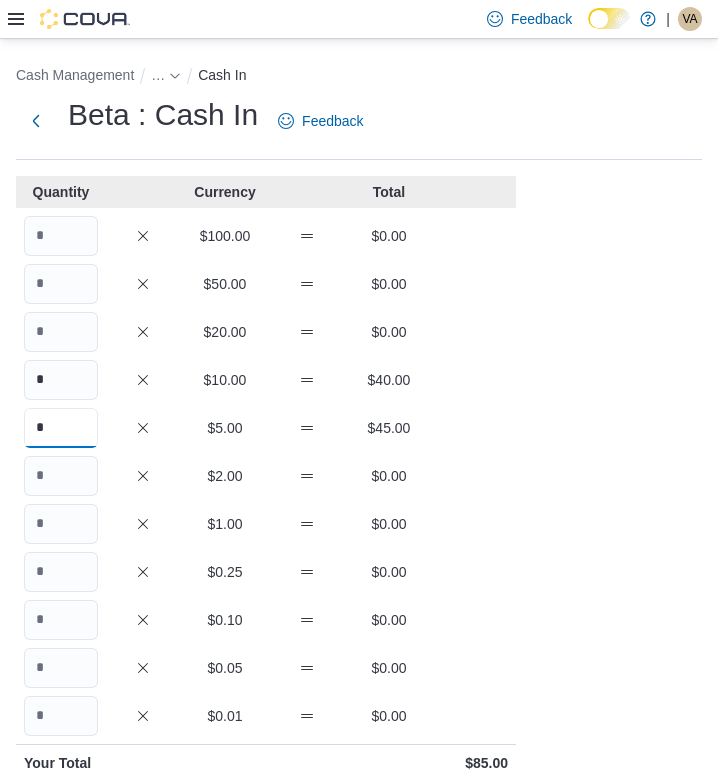 type on "*" 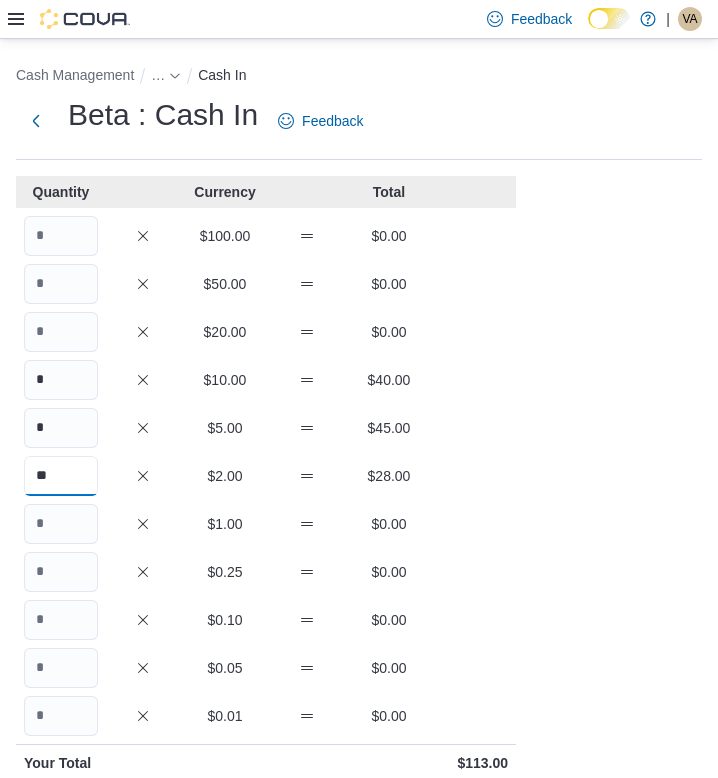 type on "**" 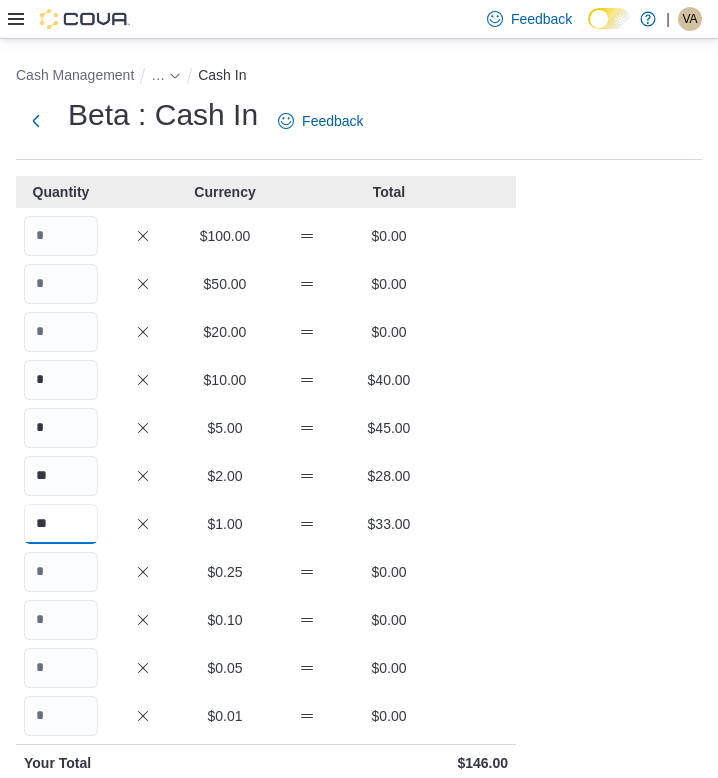 type on "**" 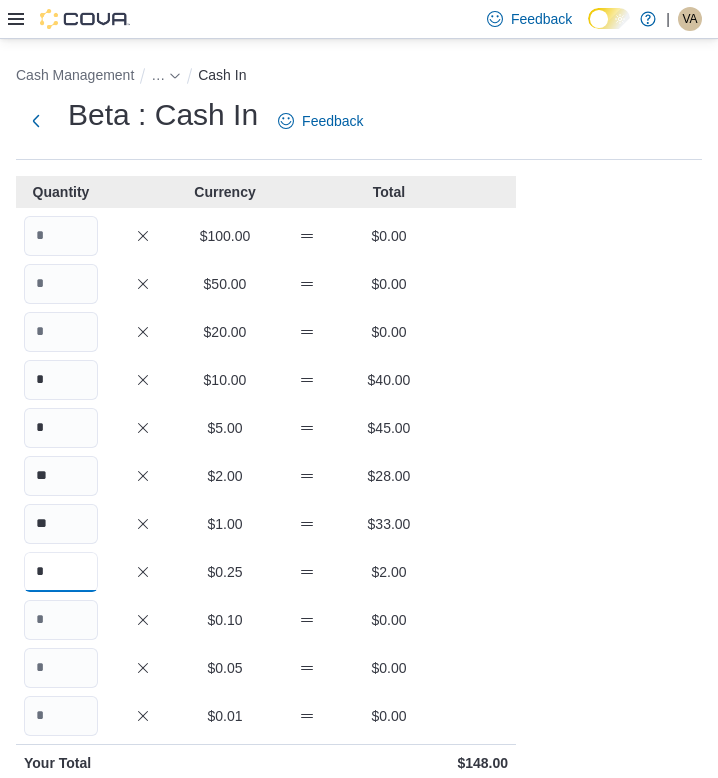 type on "*" 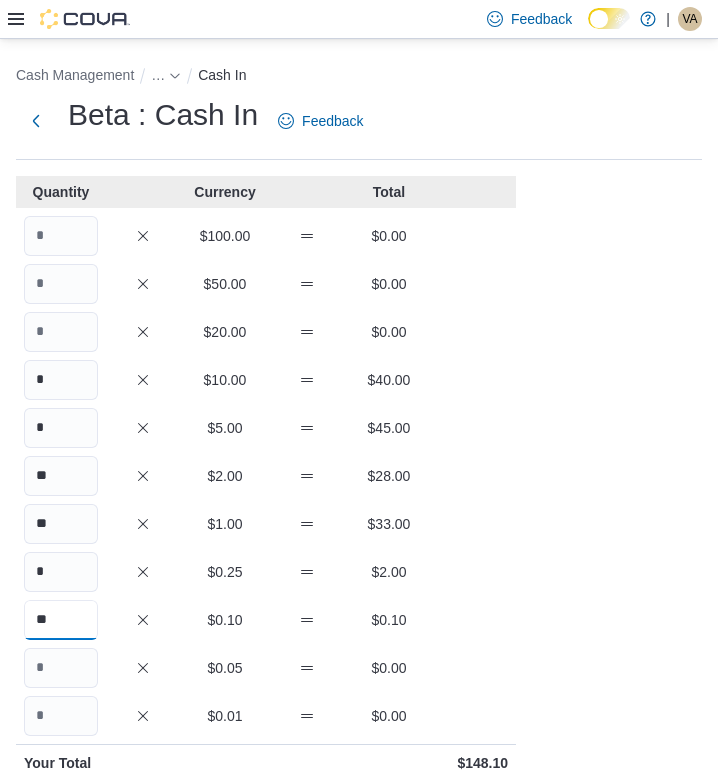 type on "**" 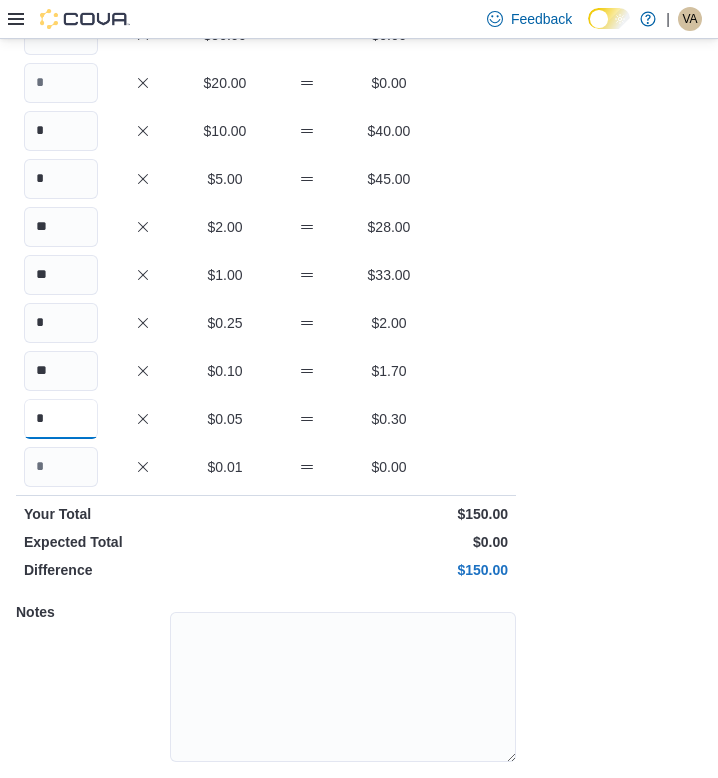 type on "*" 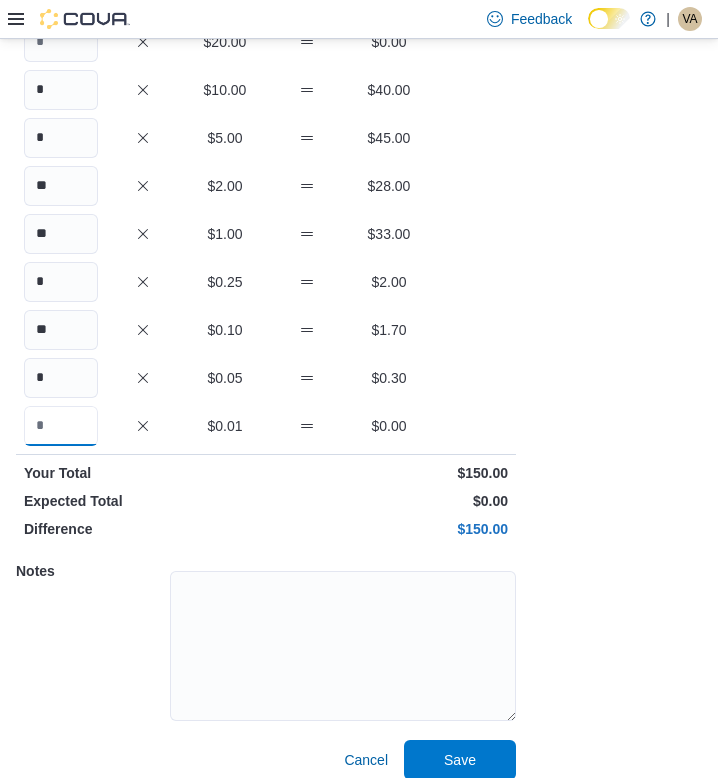scroll, scrollTop: 308, scrollLeft: 0, axis: vertical 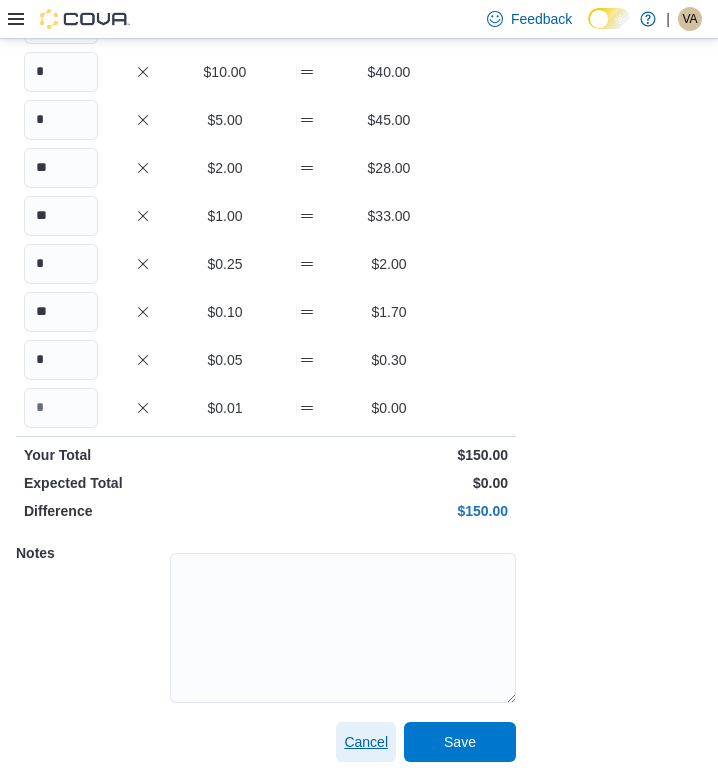 type 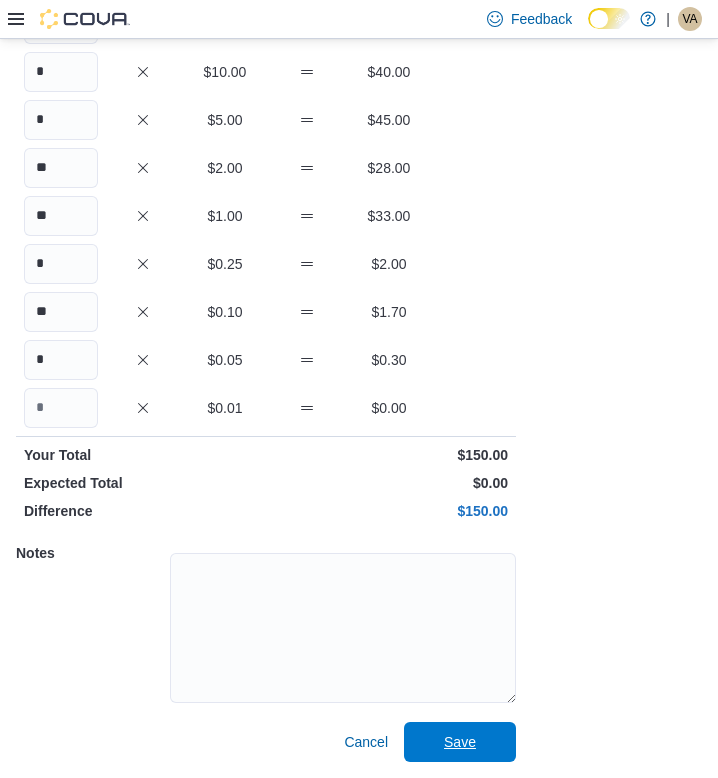 type 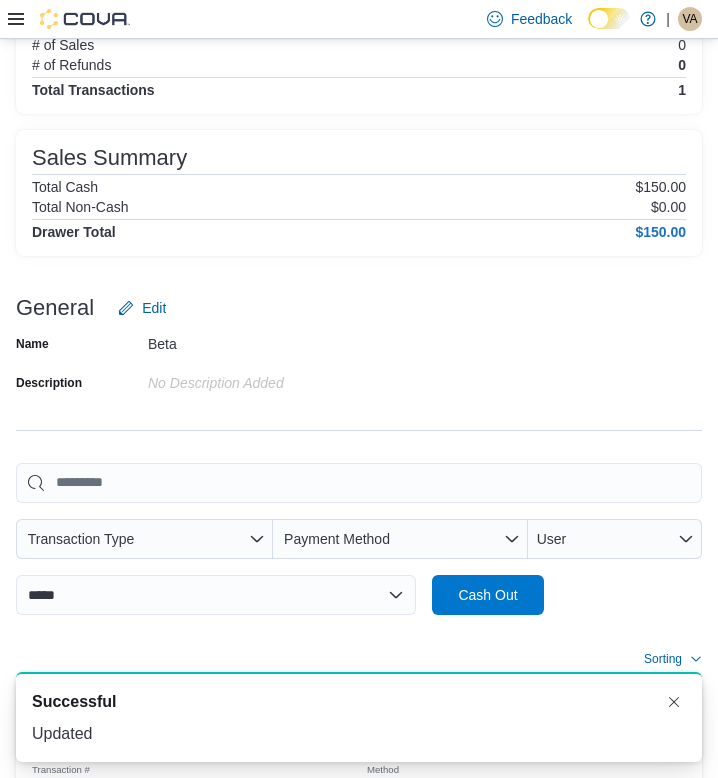 scroll, scrollTop: 0, scrollLeft: 0, axis: both 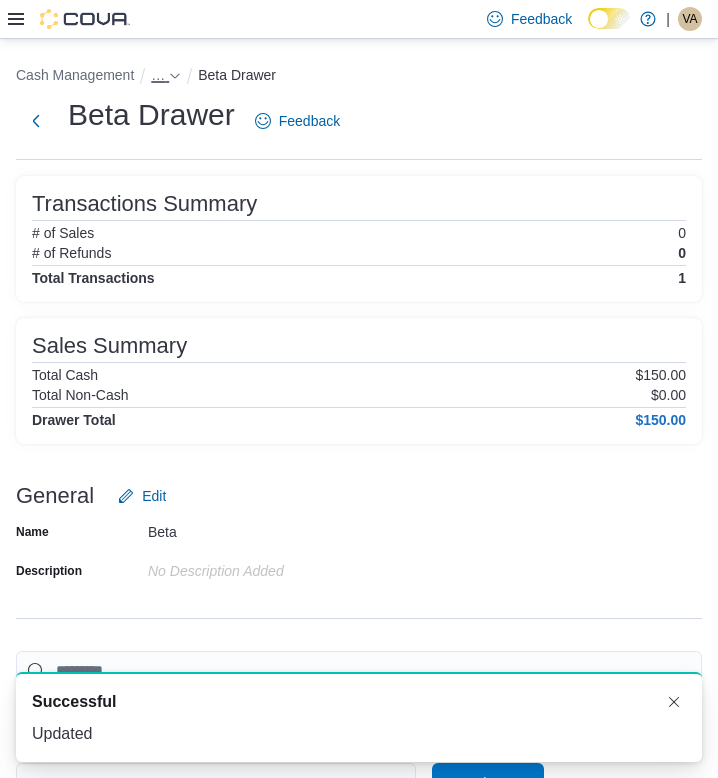 click on "…" at bounding box center [166, 75] 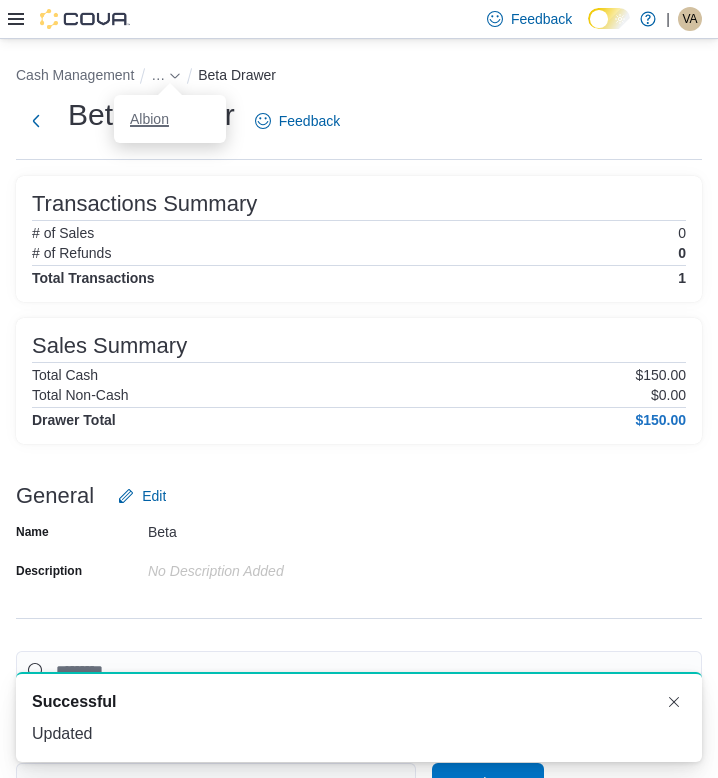 click on "Albion" at bounding box center (149, 119) 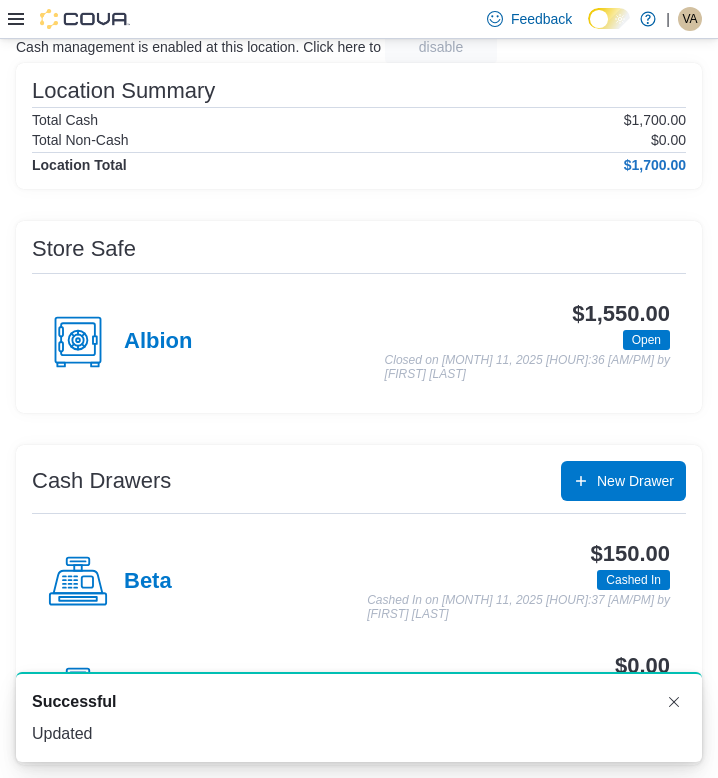 scroll, scrollTop: 144, scrollLeft: 0, axis: vertical 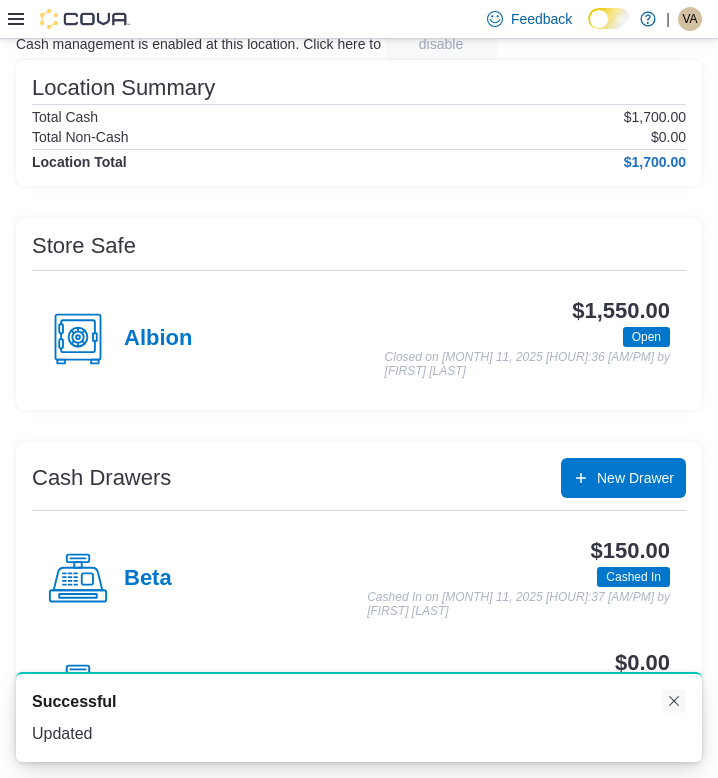 click at bounding box center [674, 701] 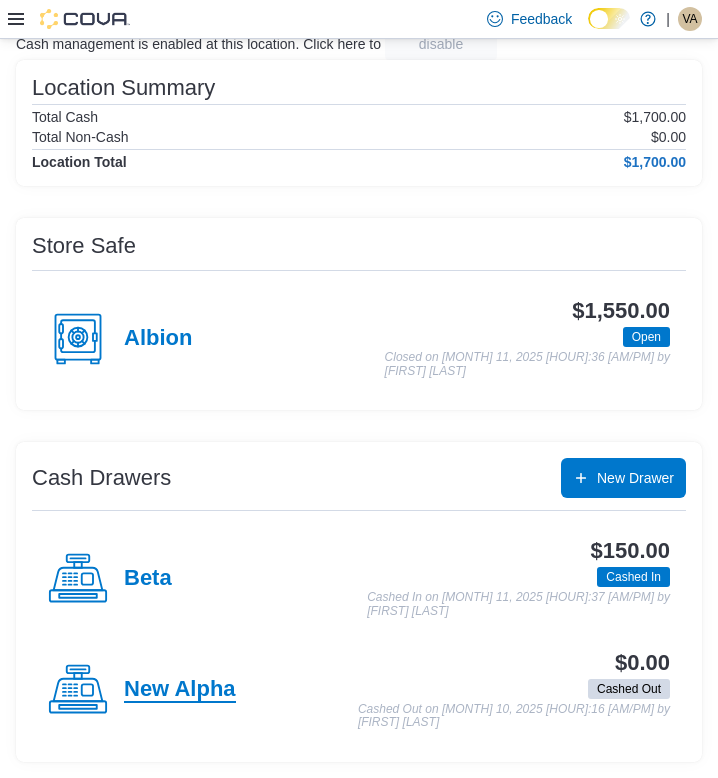click on "New Alpha" at bounding box center [180, 690] 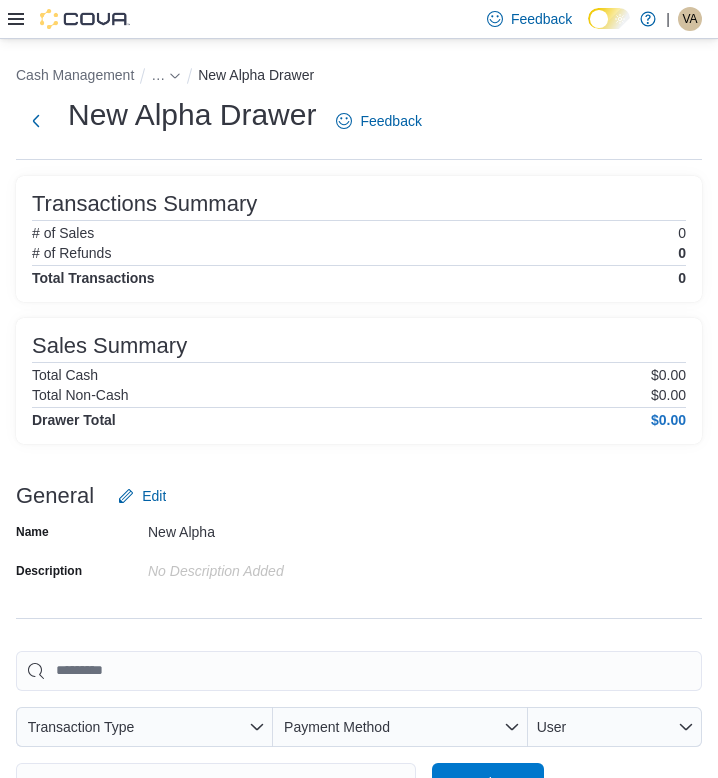 click on "Cash In" at bounding box center (488, 783) 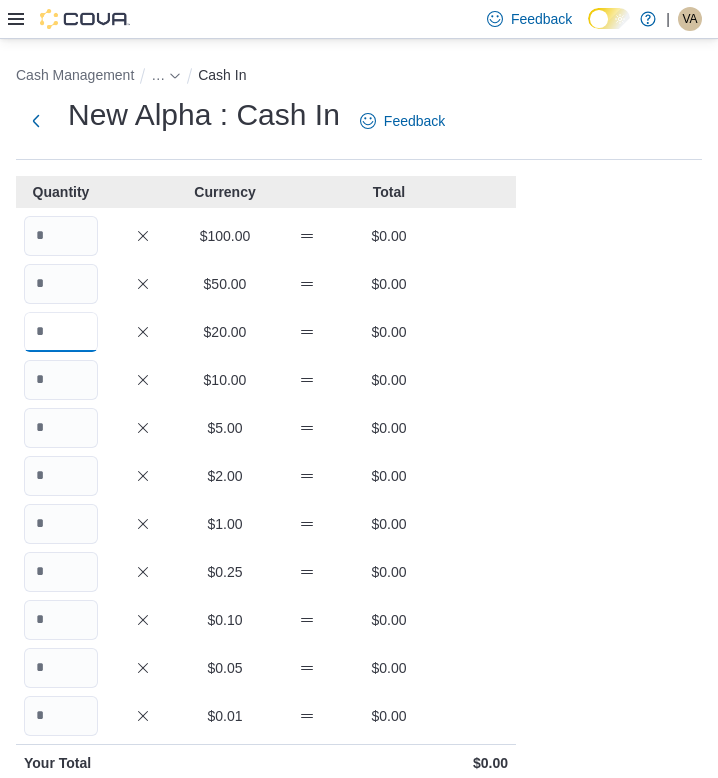 click at bounding box center [61, 332] 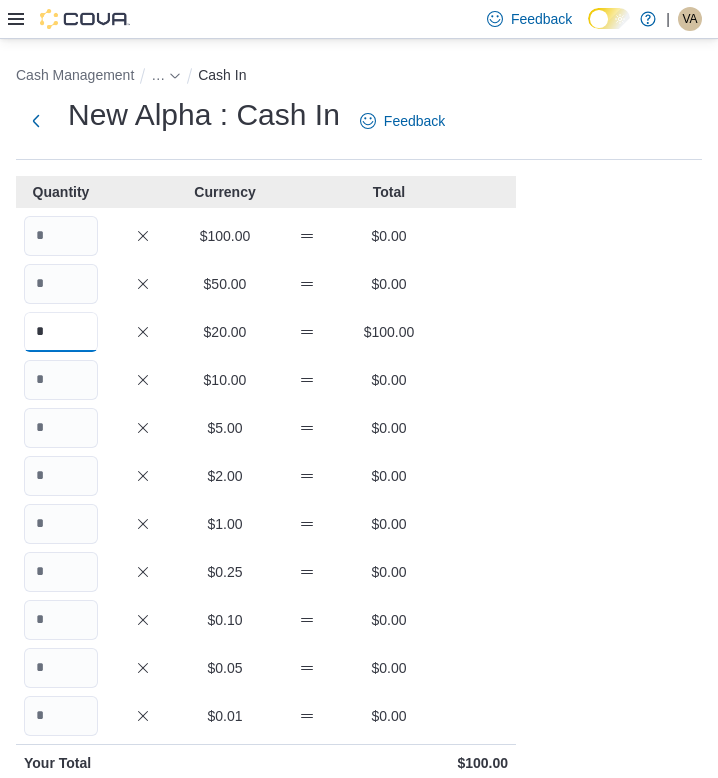 type on "*" 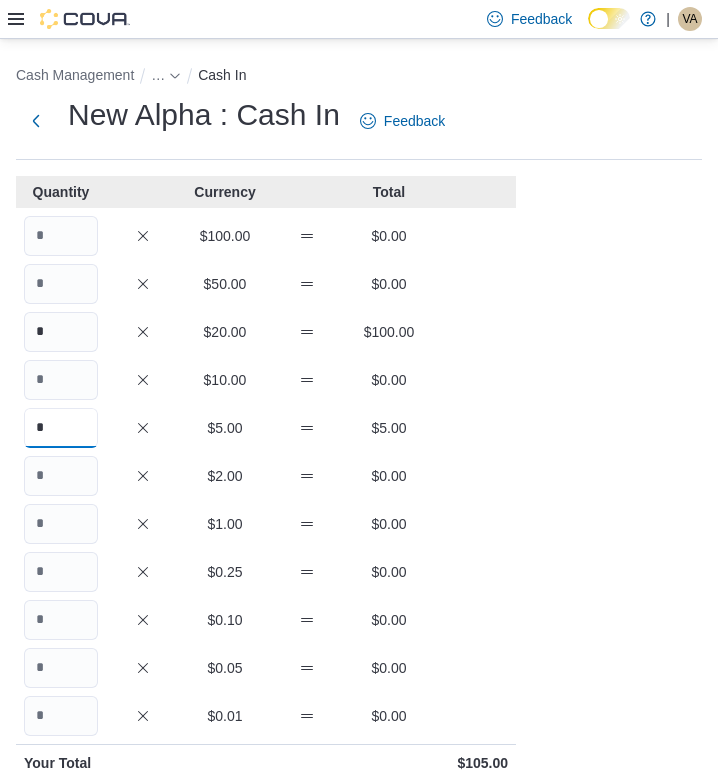 type on "*" 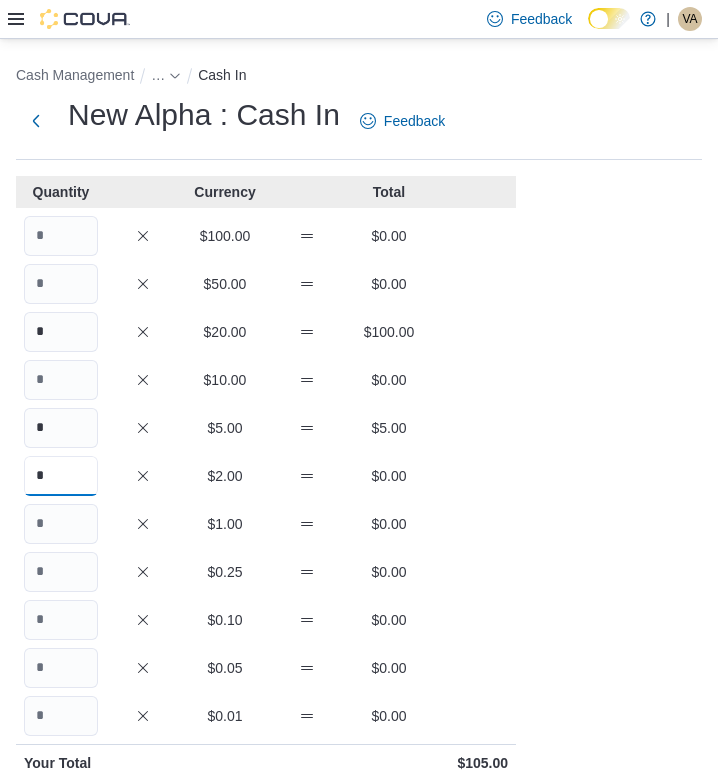 type on "*" 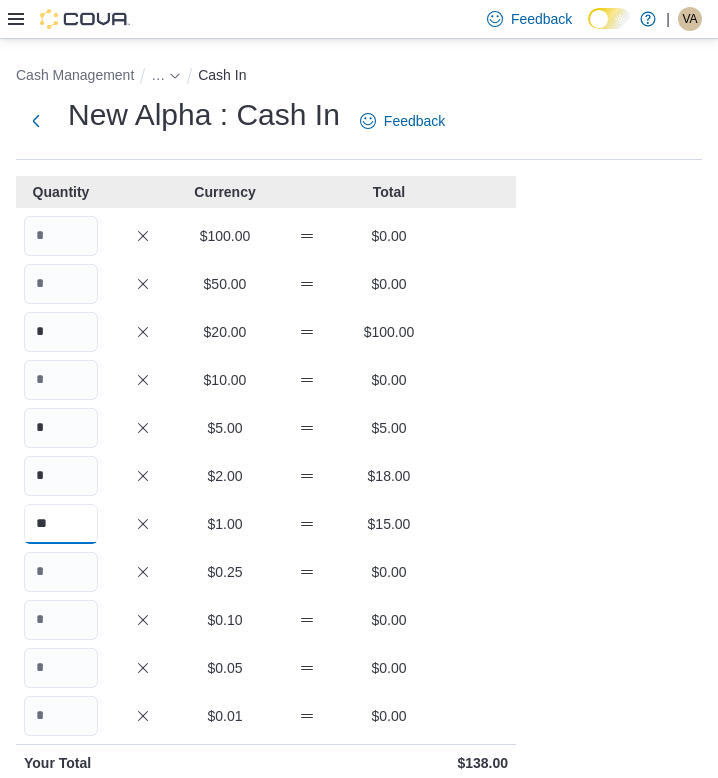 type on "**" 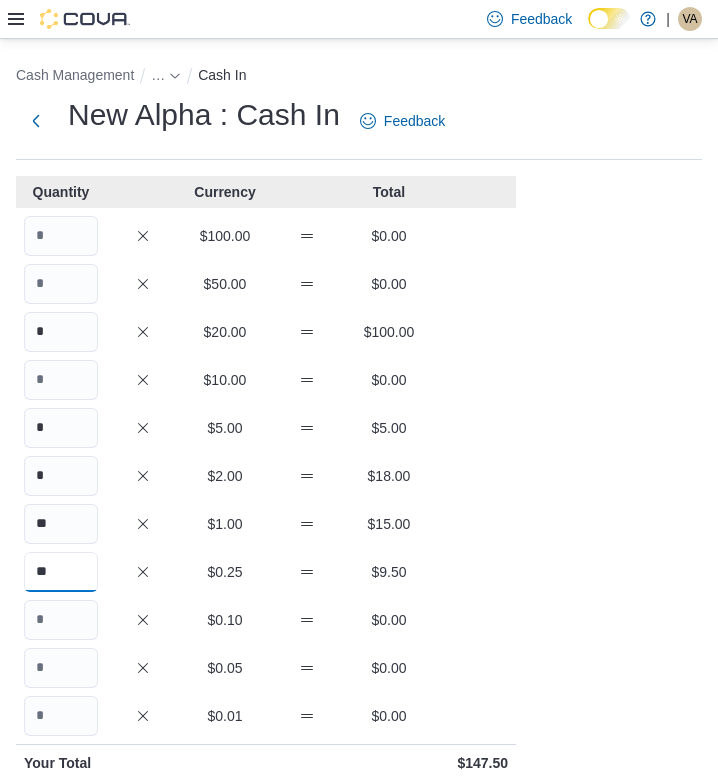 type on "**" 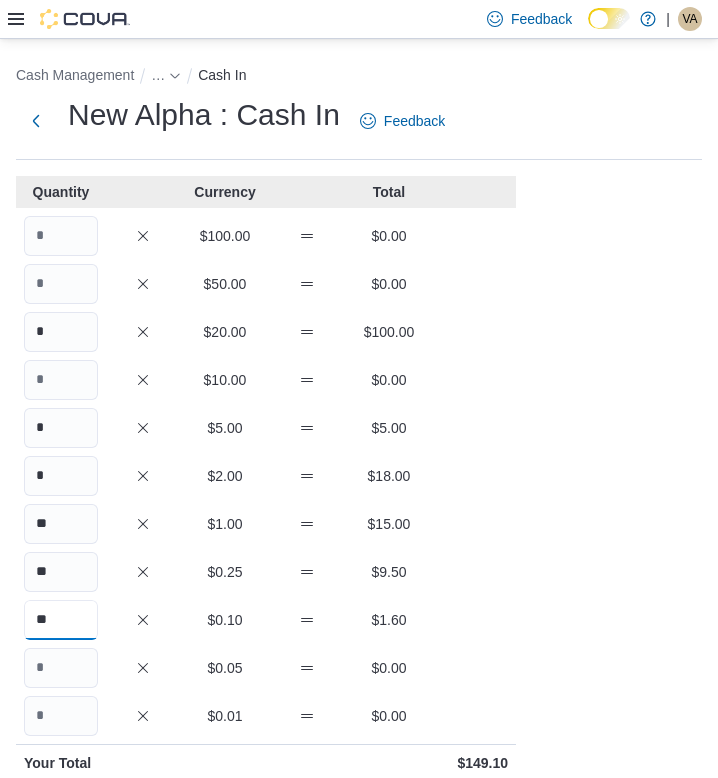 type on "**" 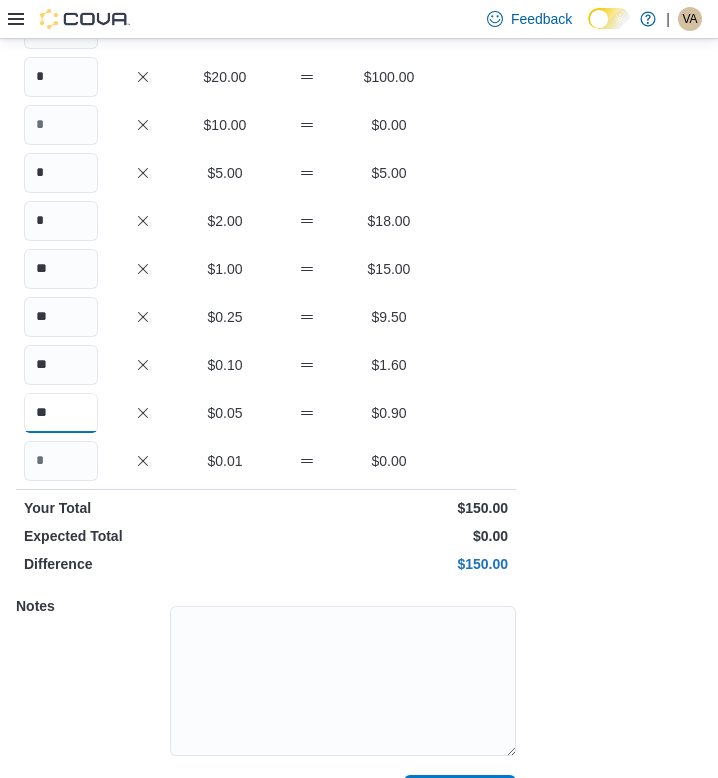 type on "**" 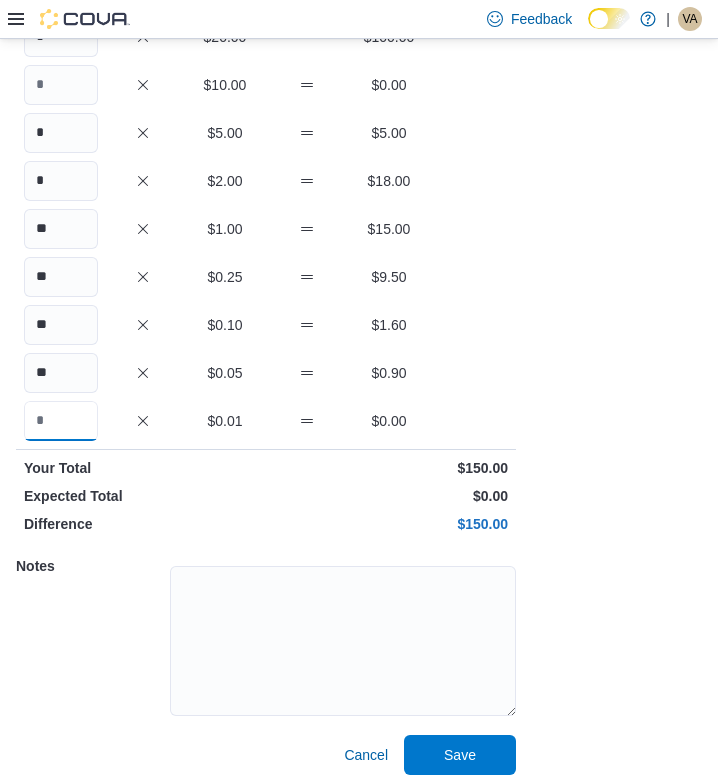 scroll, scrollTop: 308, scrollLeft: 0, axis: vertical 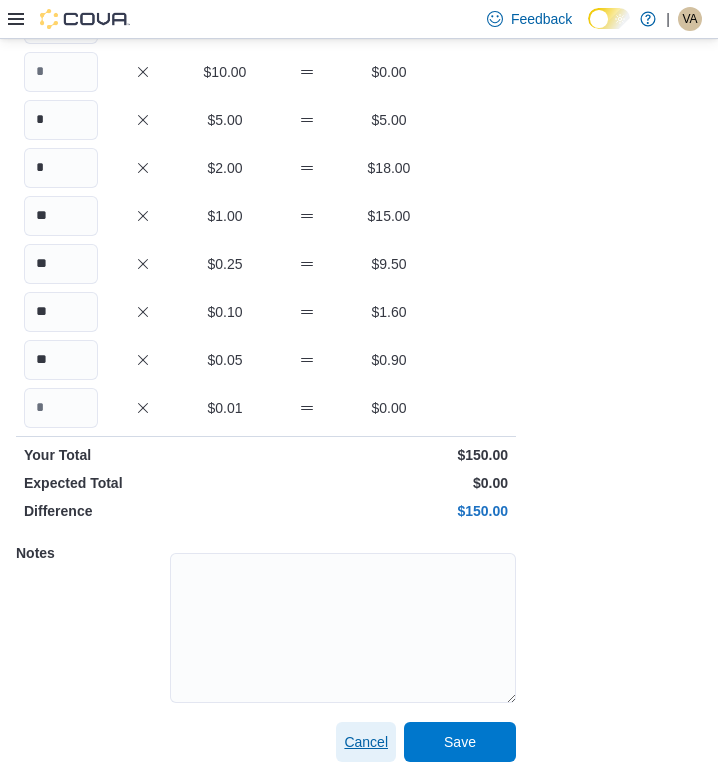 type 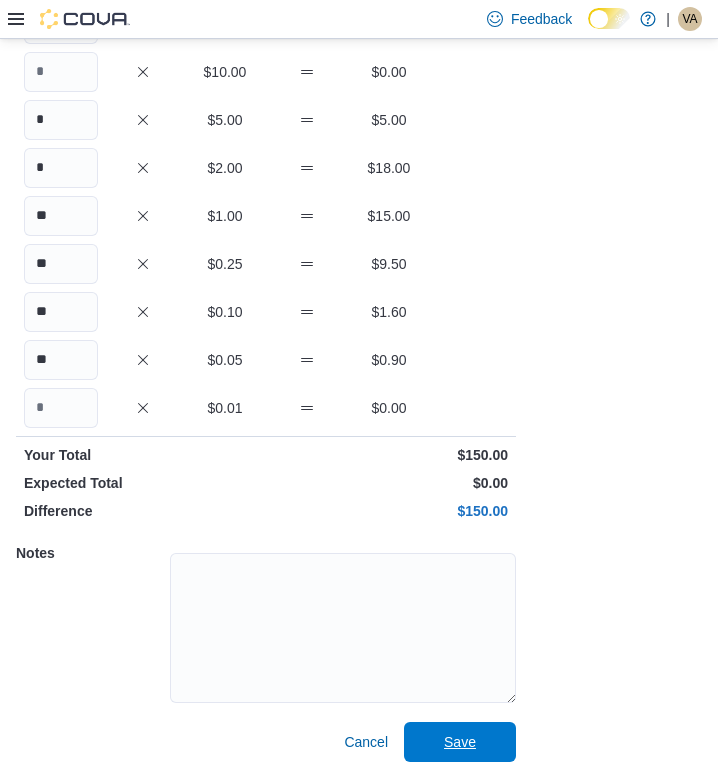 type 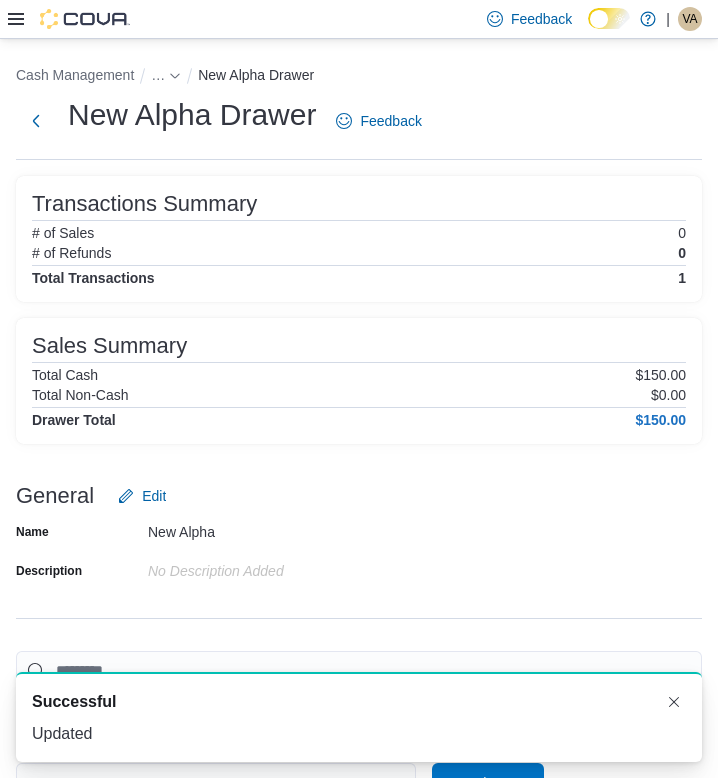 scroll, scrollTop: 2, scrollLeft: 0, axis: vertical 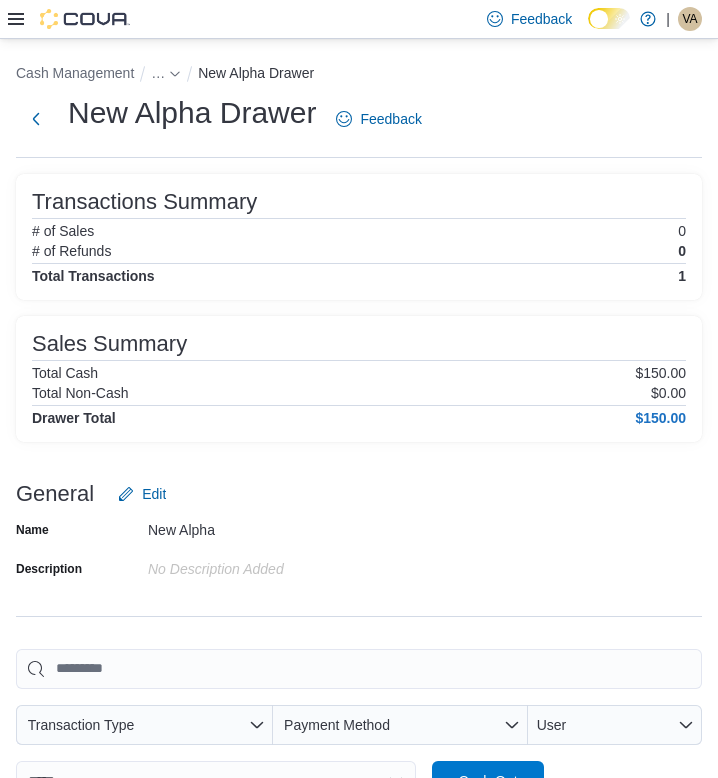 click 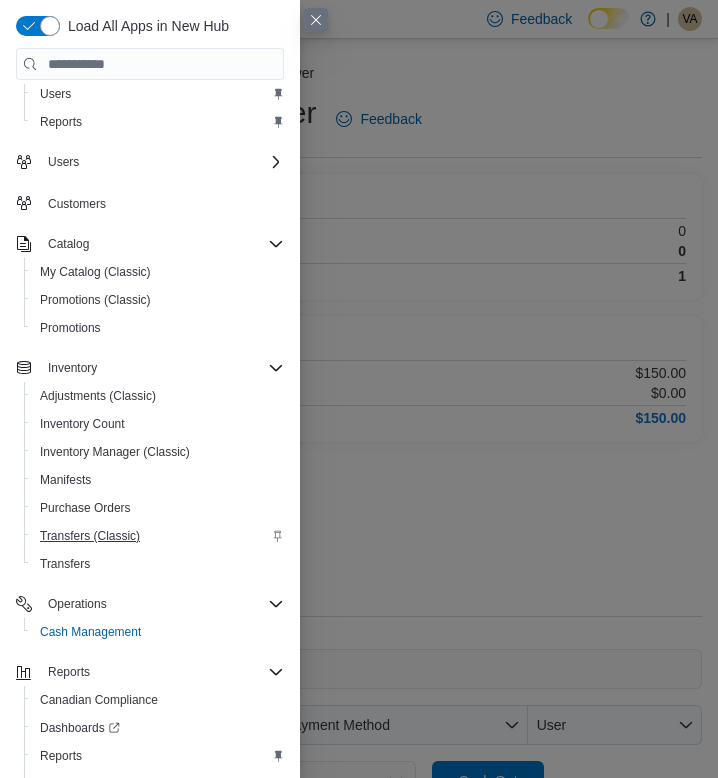 scroll, scrollTop: 100, scrollLeft: 0, axis: vertical 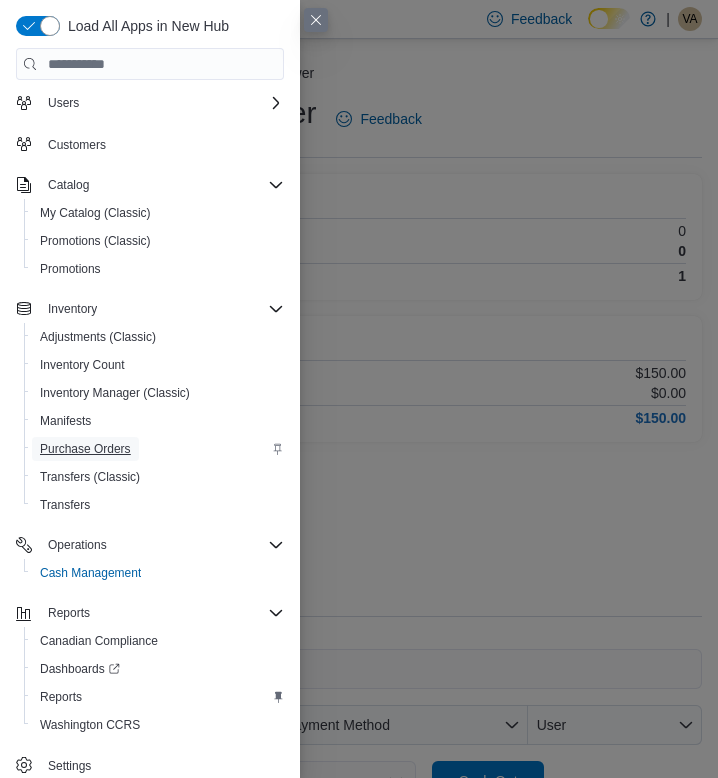 click on "Purchase Orders" at bounding box center [85, 449] 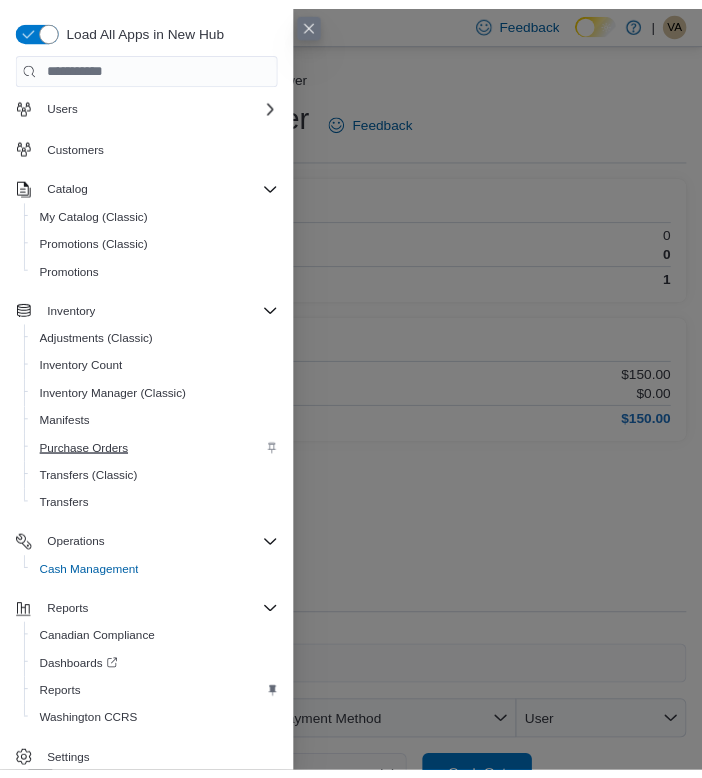 scroll, scrollTop: 0, scrollLeft: 0, axis: both 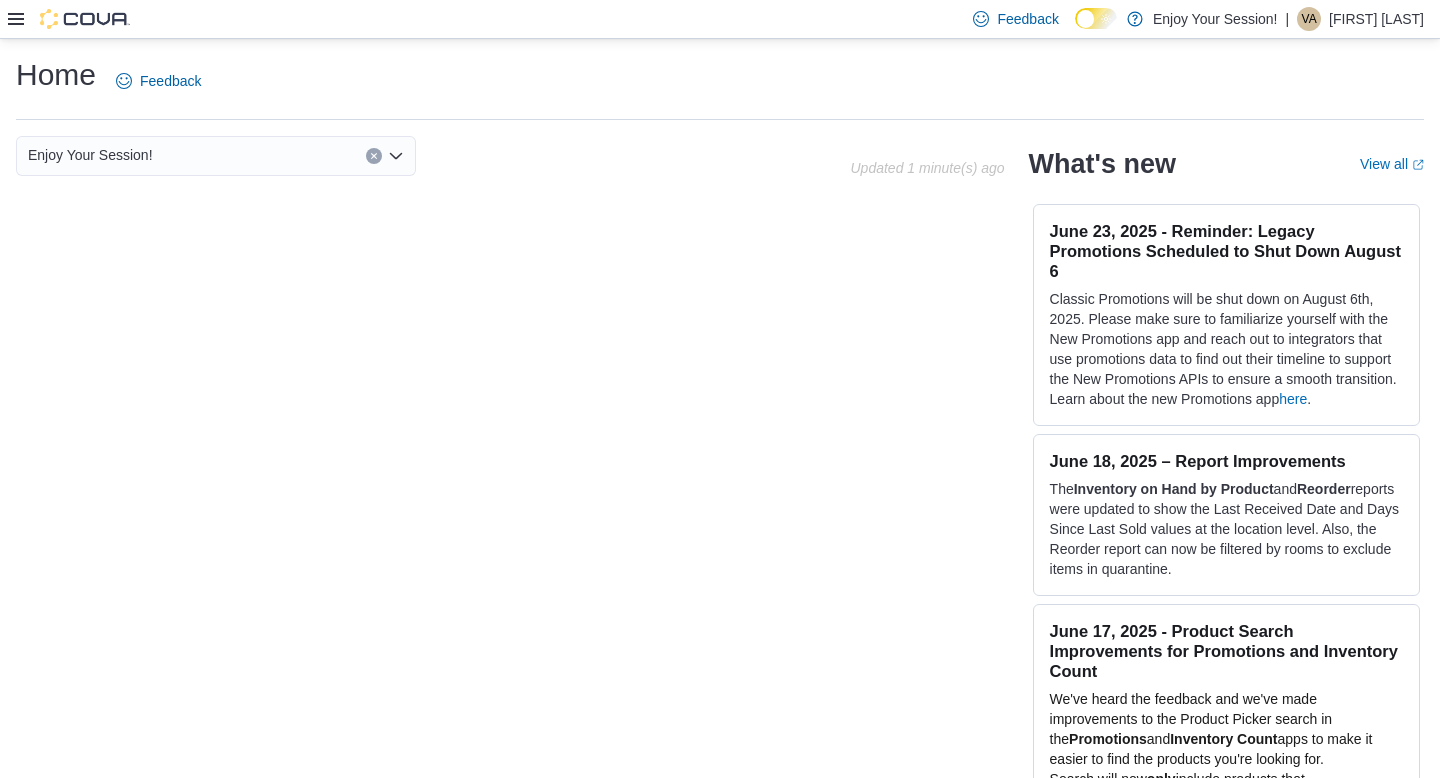 click at bounding box center (69, 19) 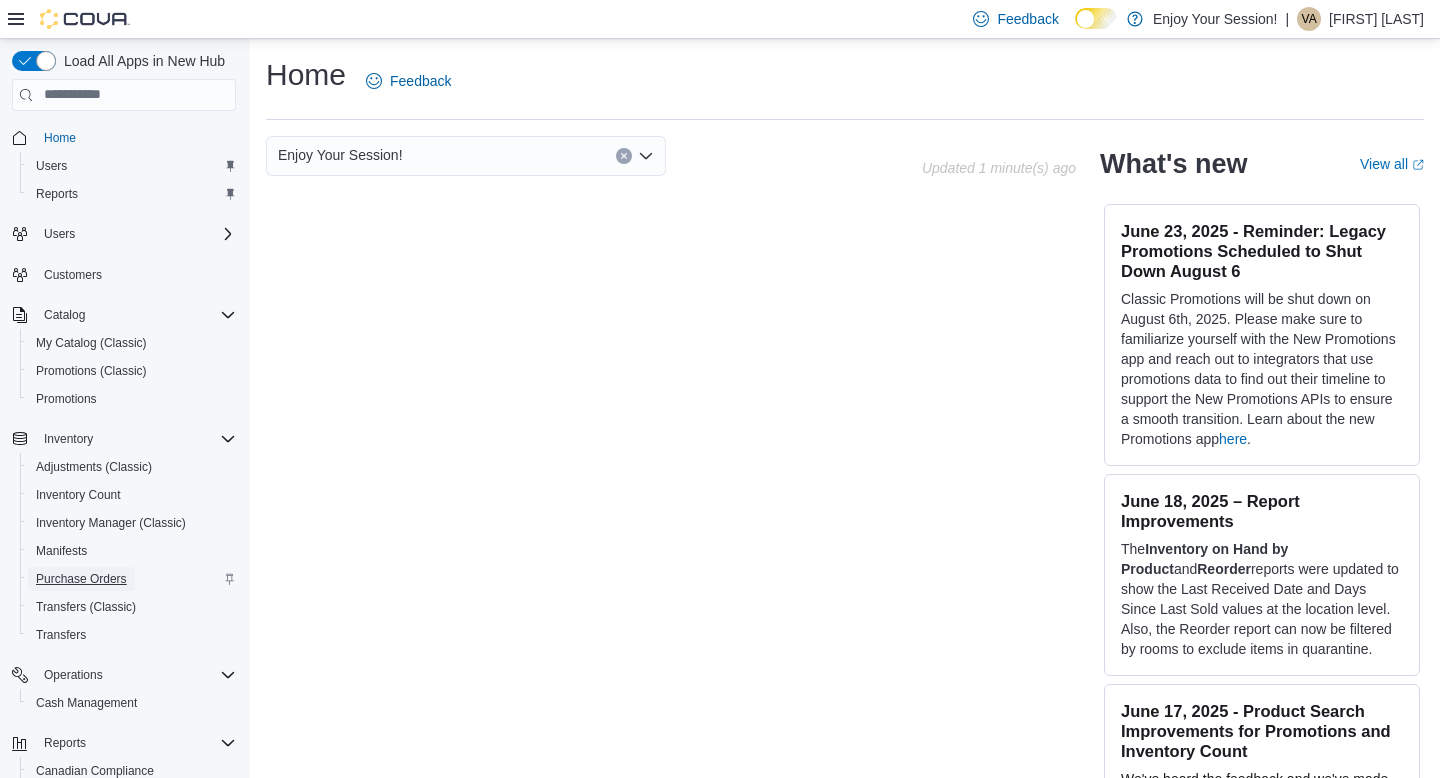 click on "Purchase Orders" at bounding box center (81, 579) 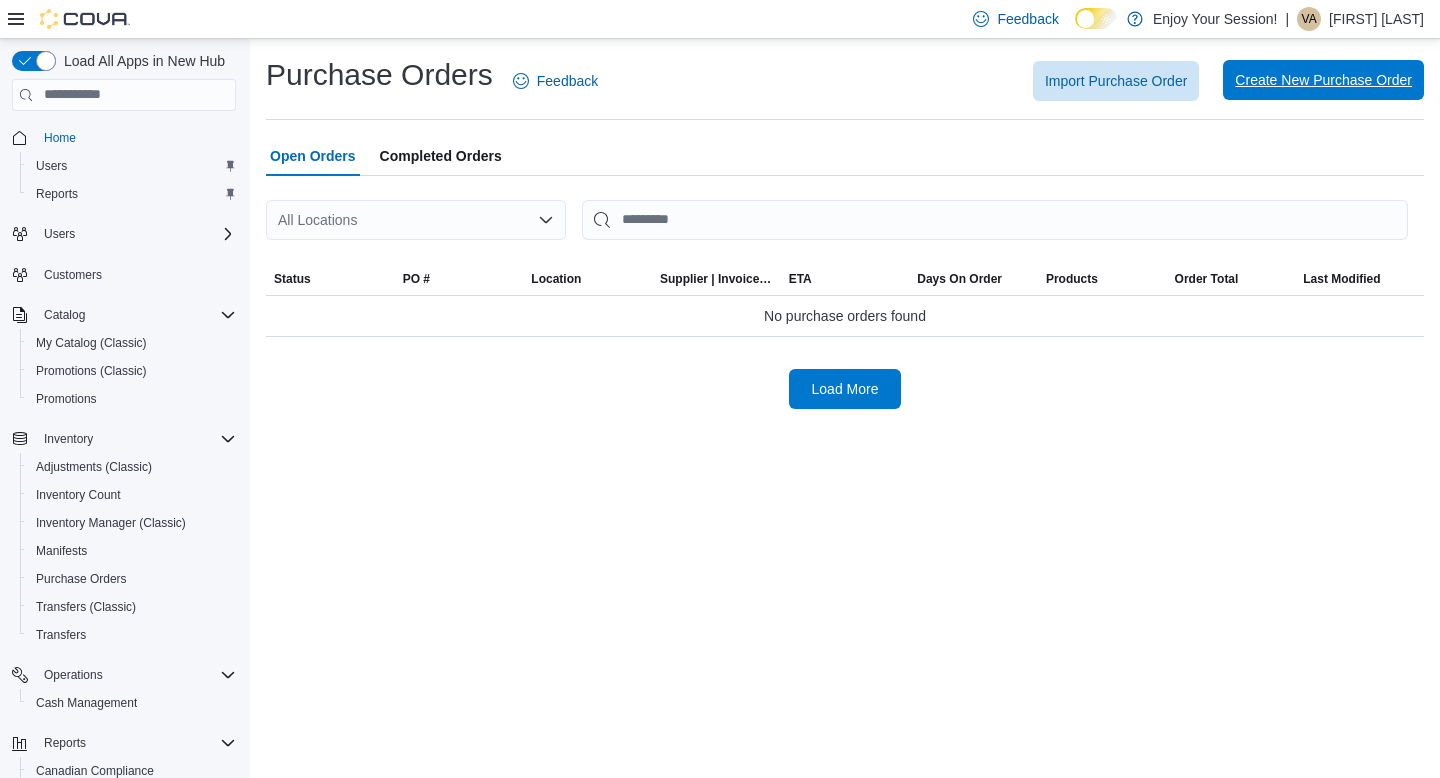 click on "Create New Purchase Order" at bounding box center [1323, 80] 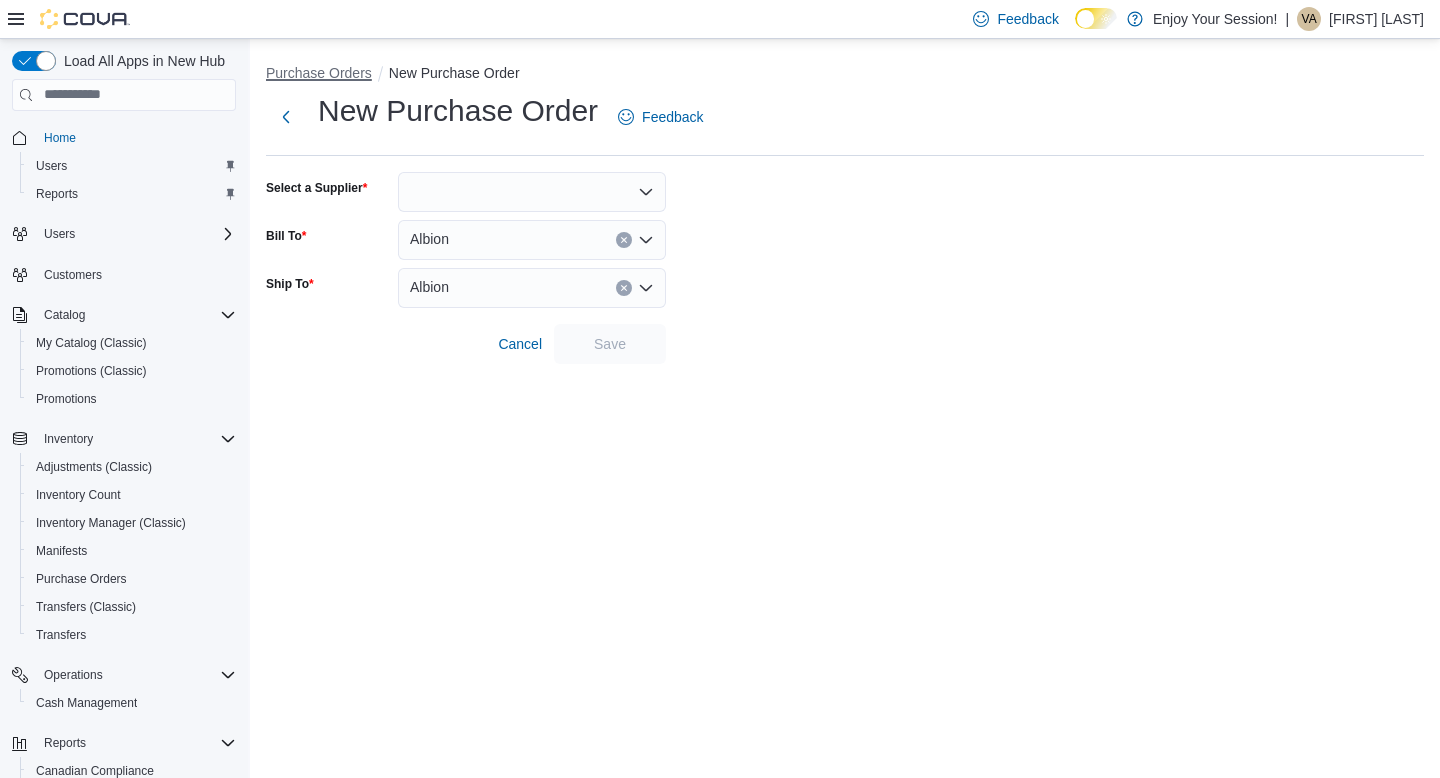 click on "Purchase Orders" at bounding box center [319, 73] 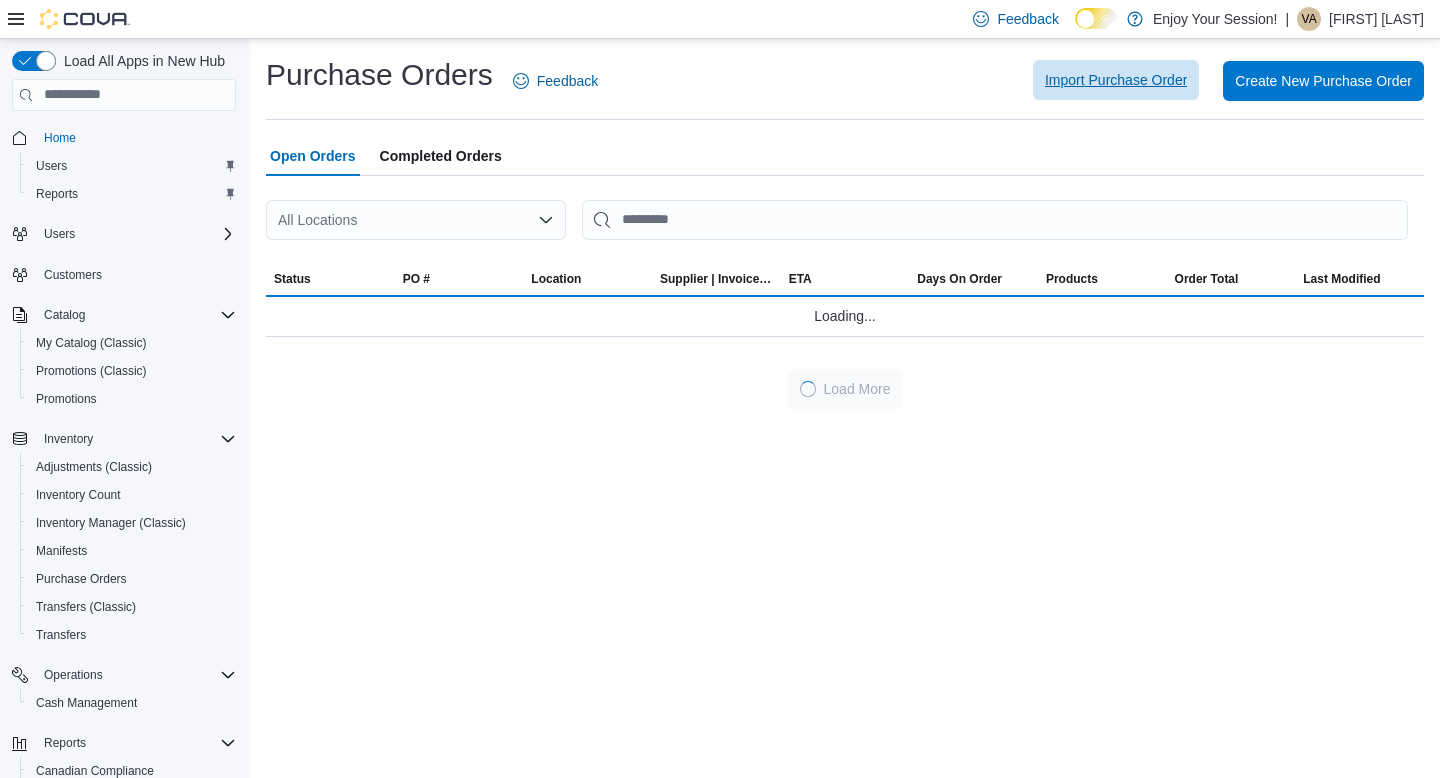 click on "Import Purchase Order" at bounding box center (1116, 80) 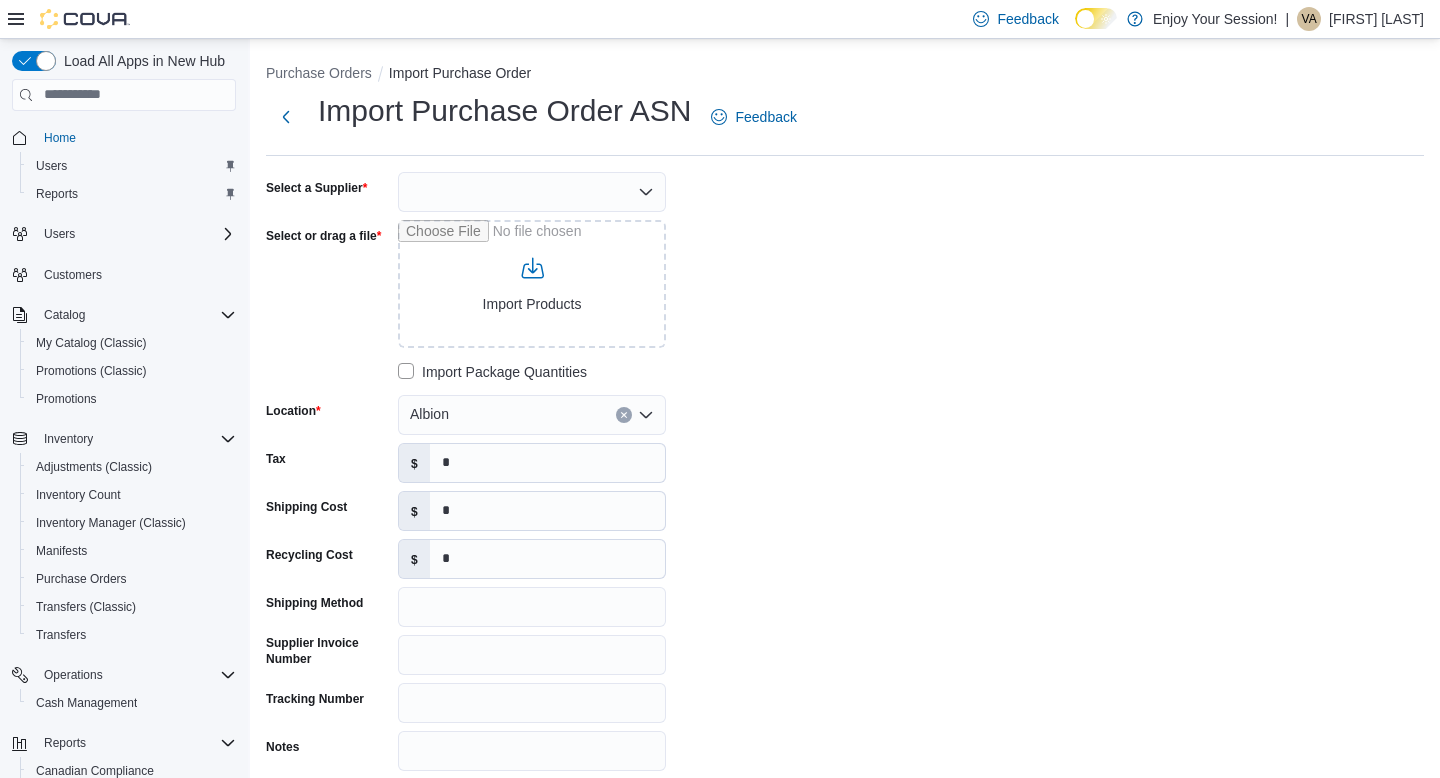 click at bounding box center [532, 192] 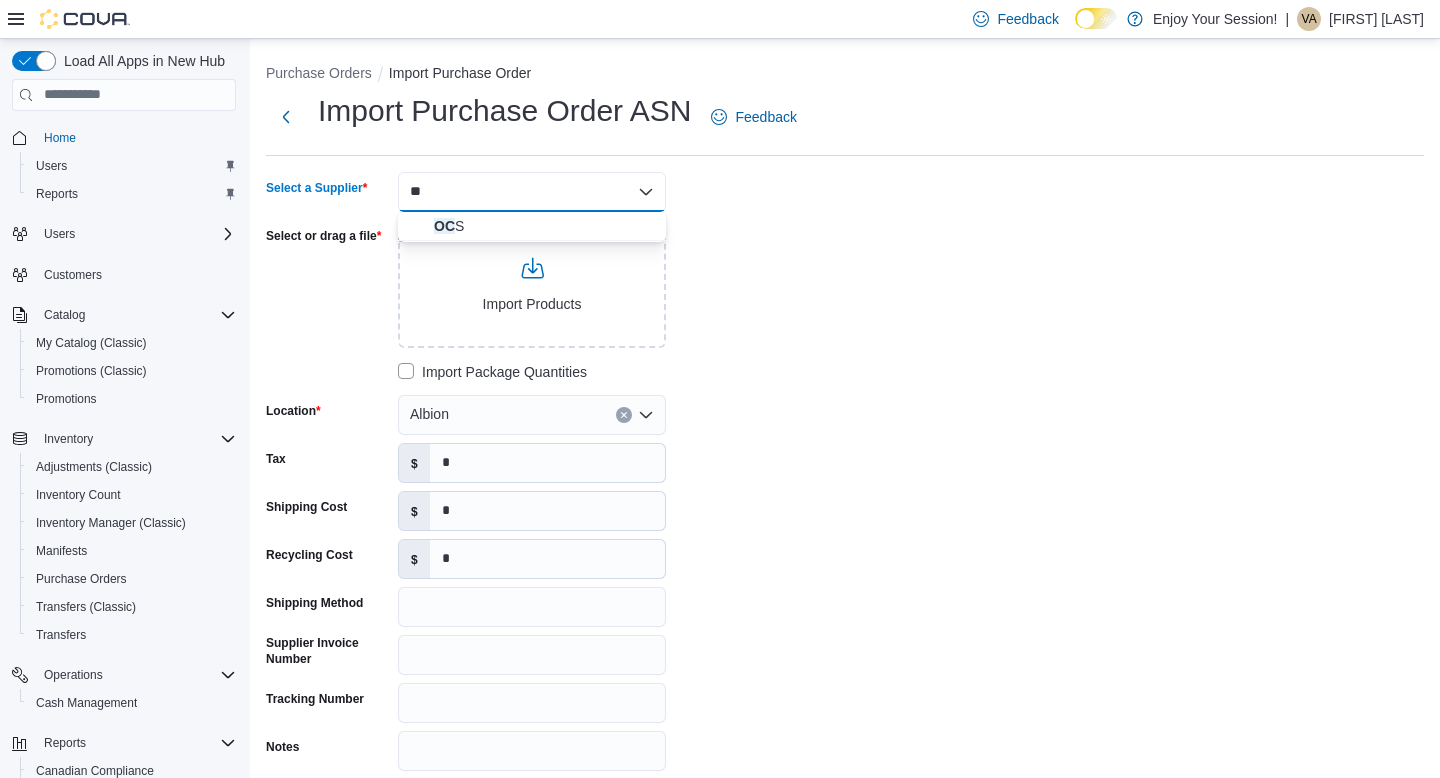 type on "***" 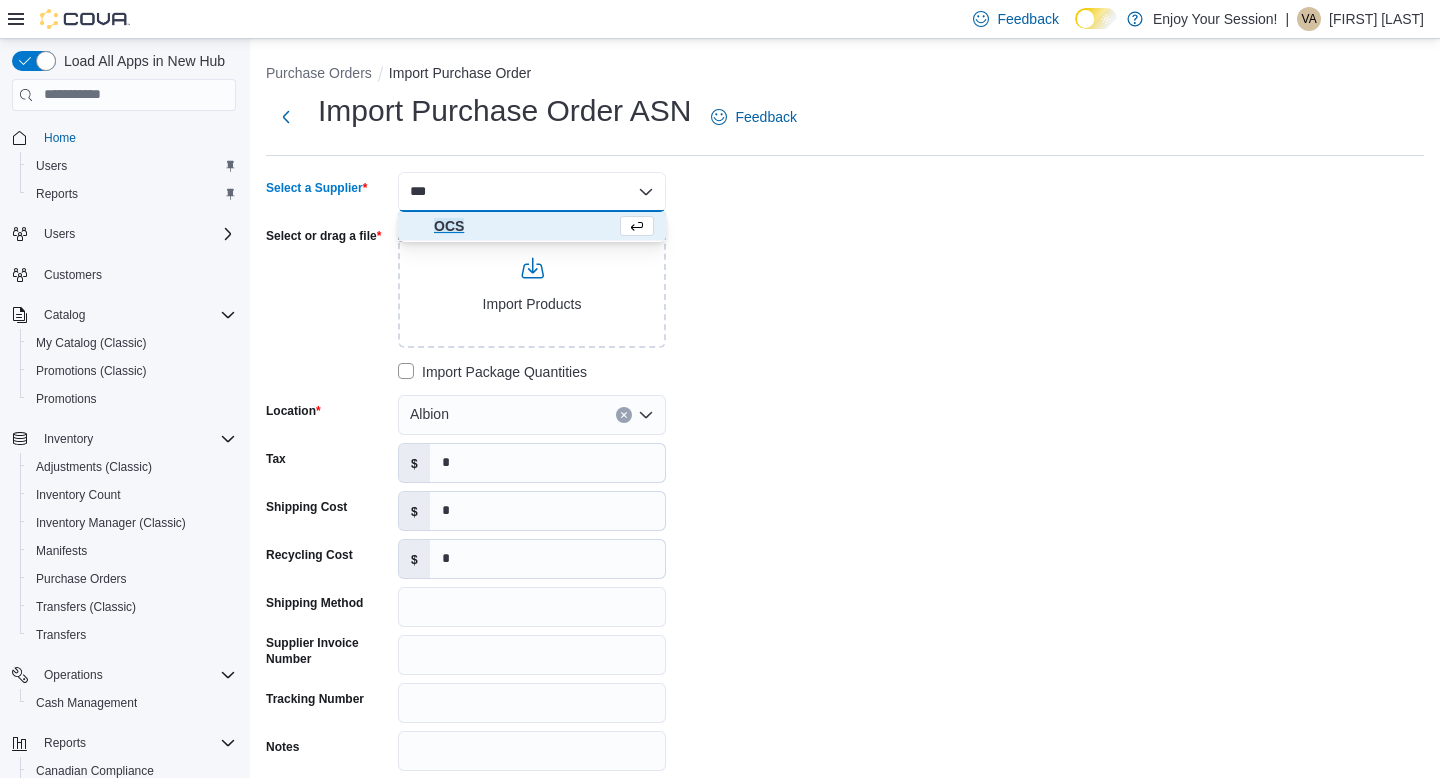 type 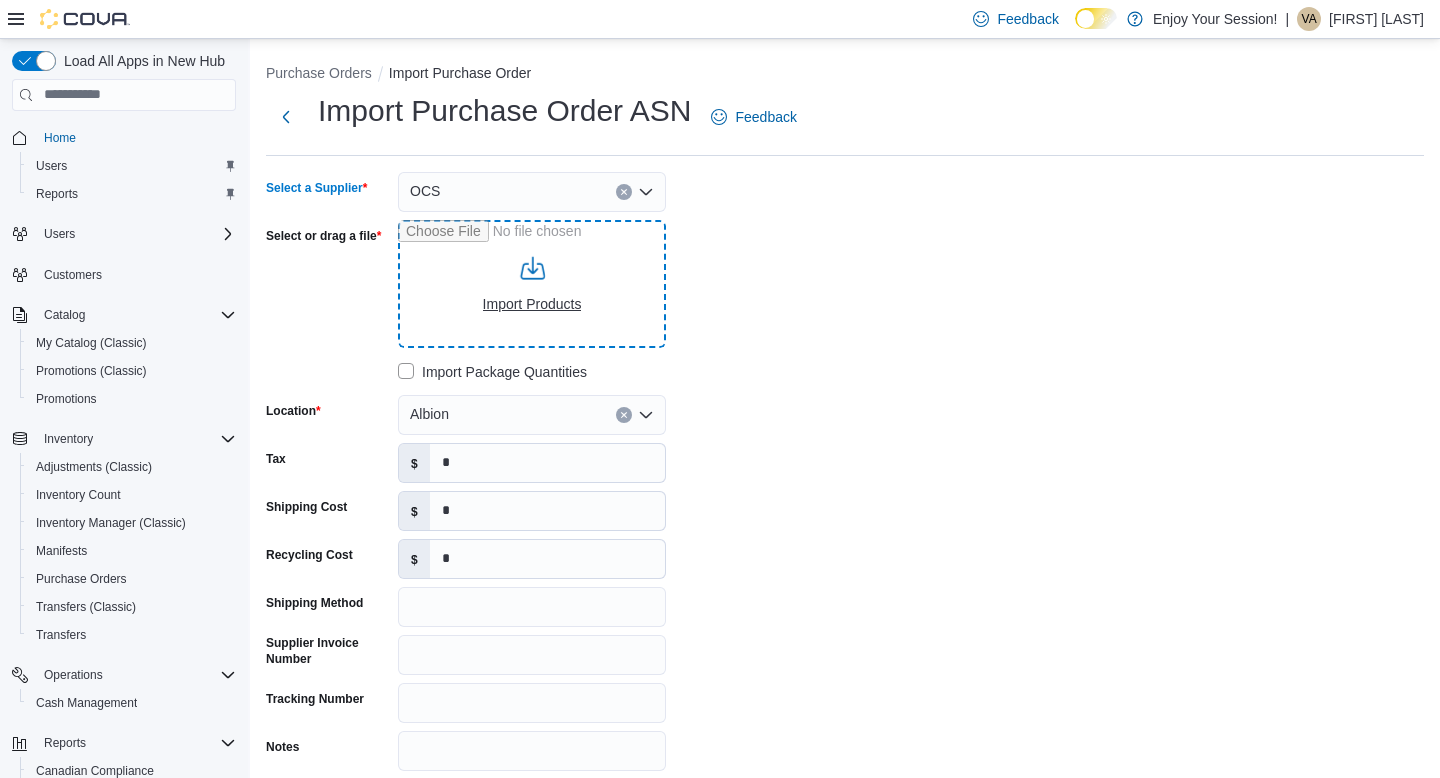 type on "**********" 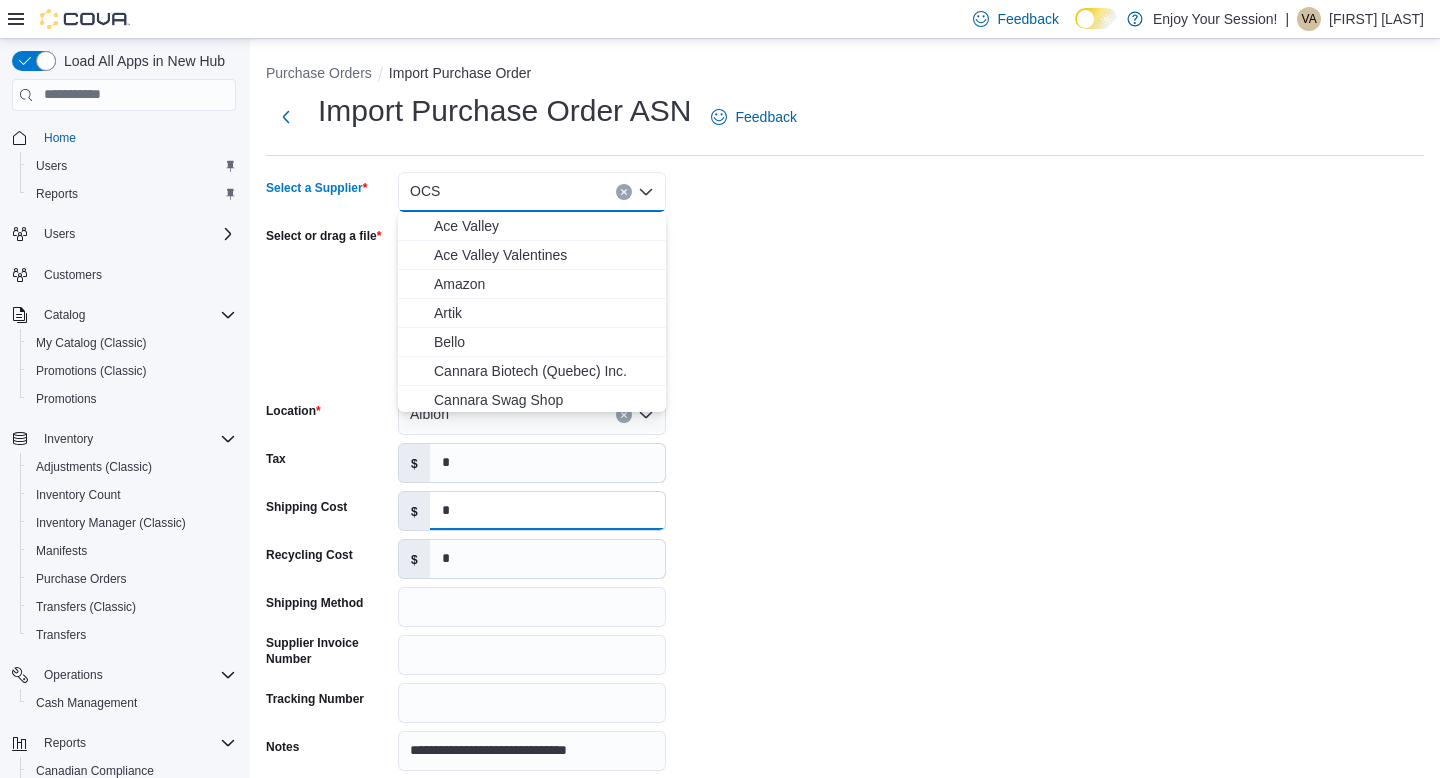 click on "*" at bounding box center (547, 511) 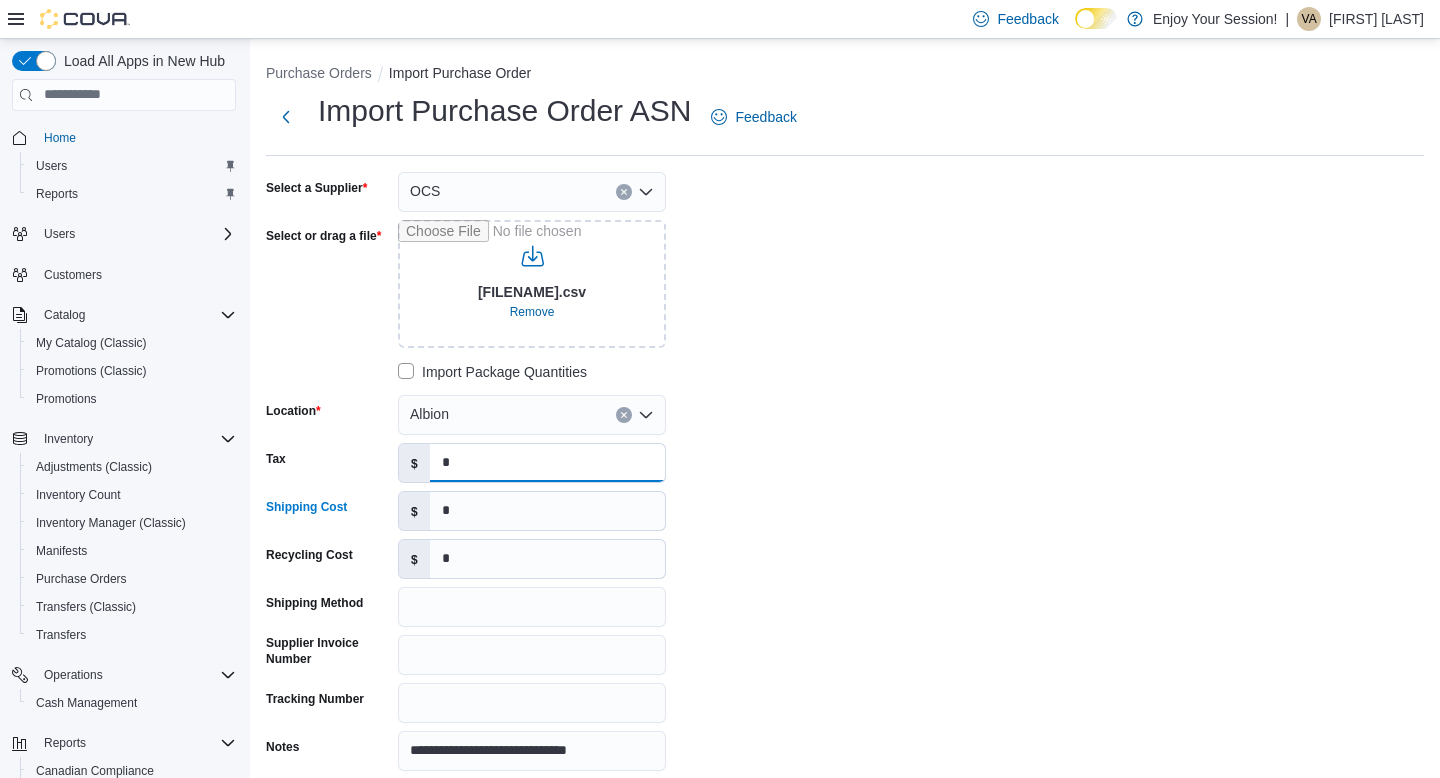 click on "*" at bounding box center (547, 463) 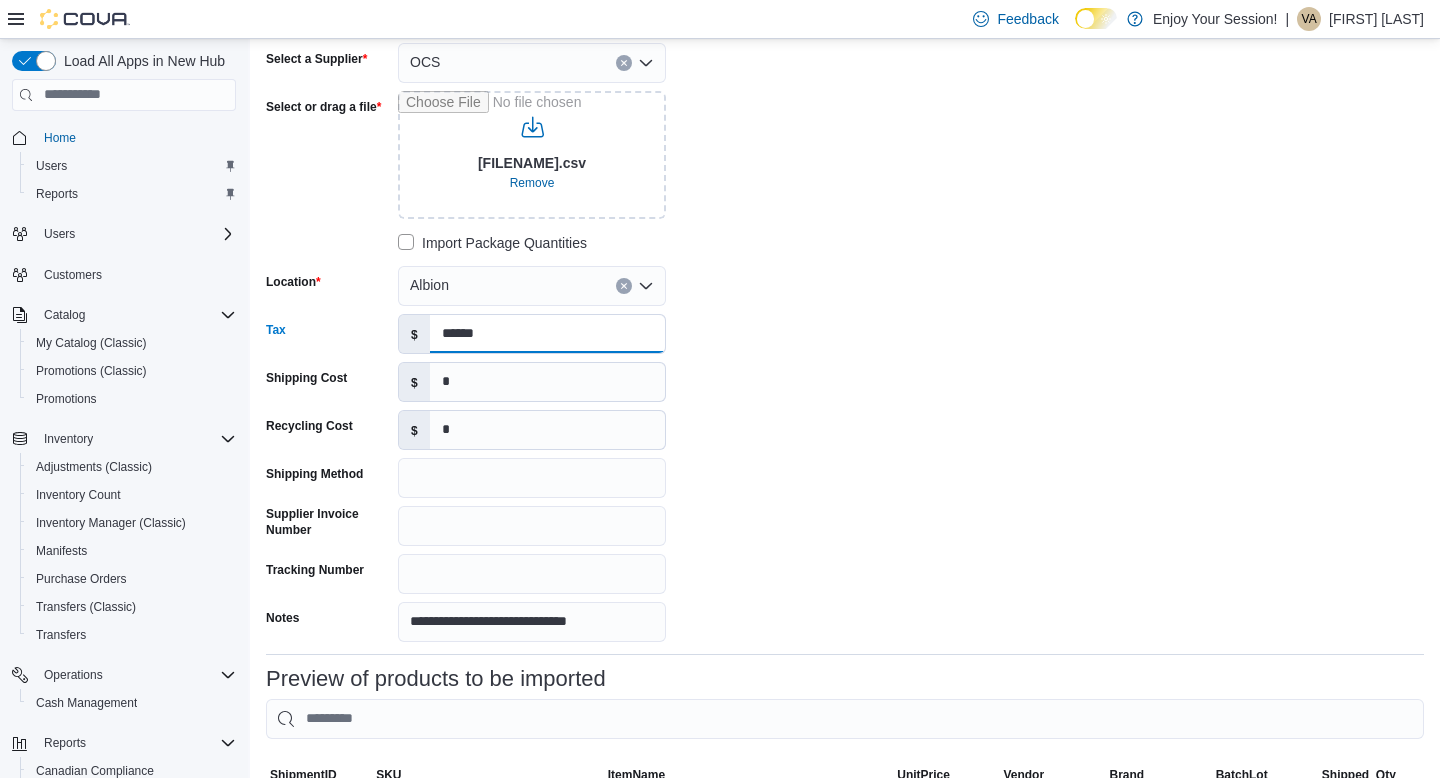 scroll, scrollTop: 131, scrollLeft: 0, axis: vertical 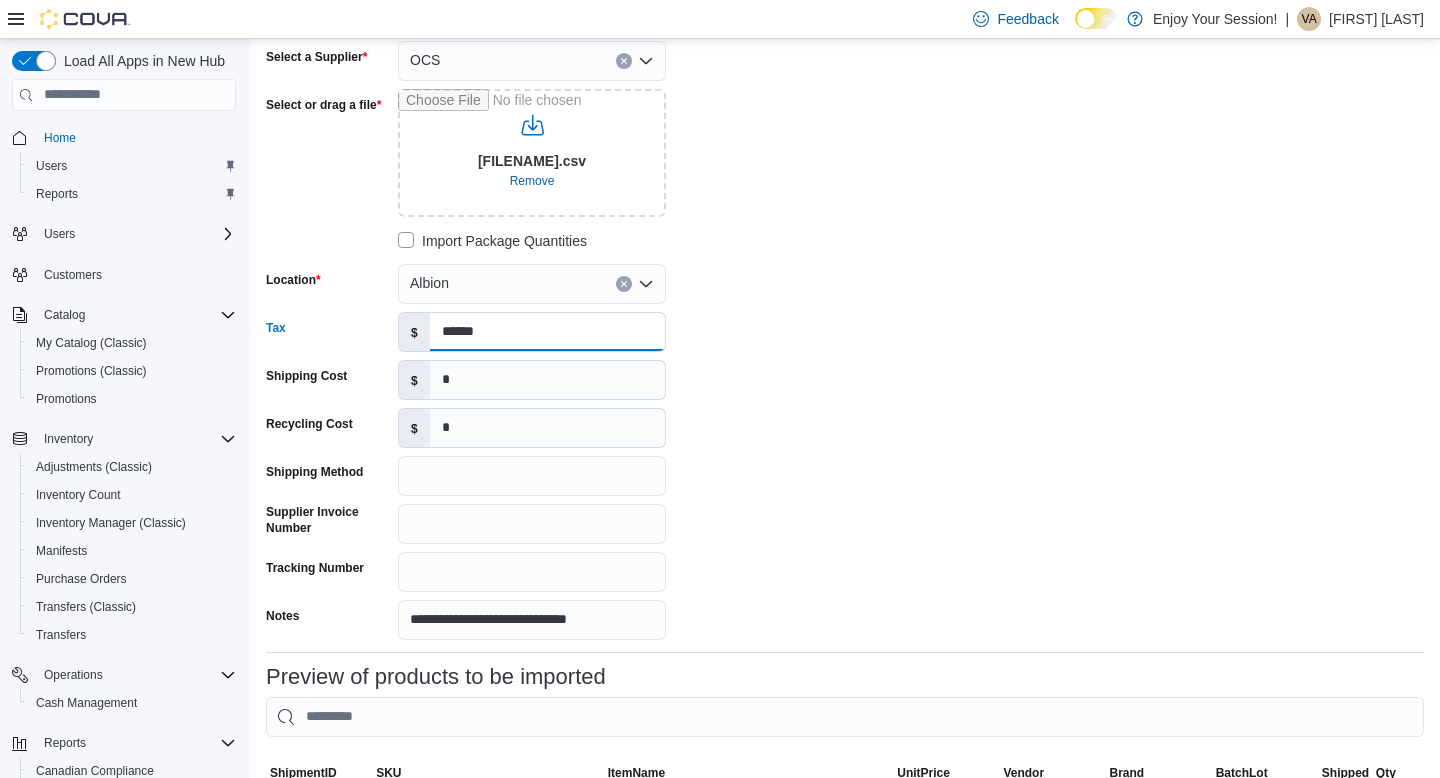 type on "******" 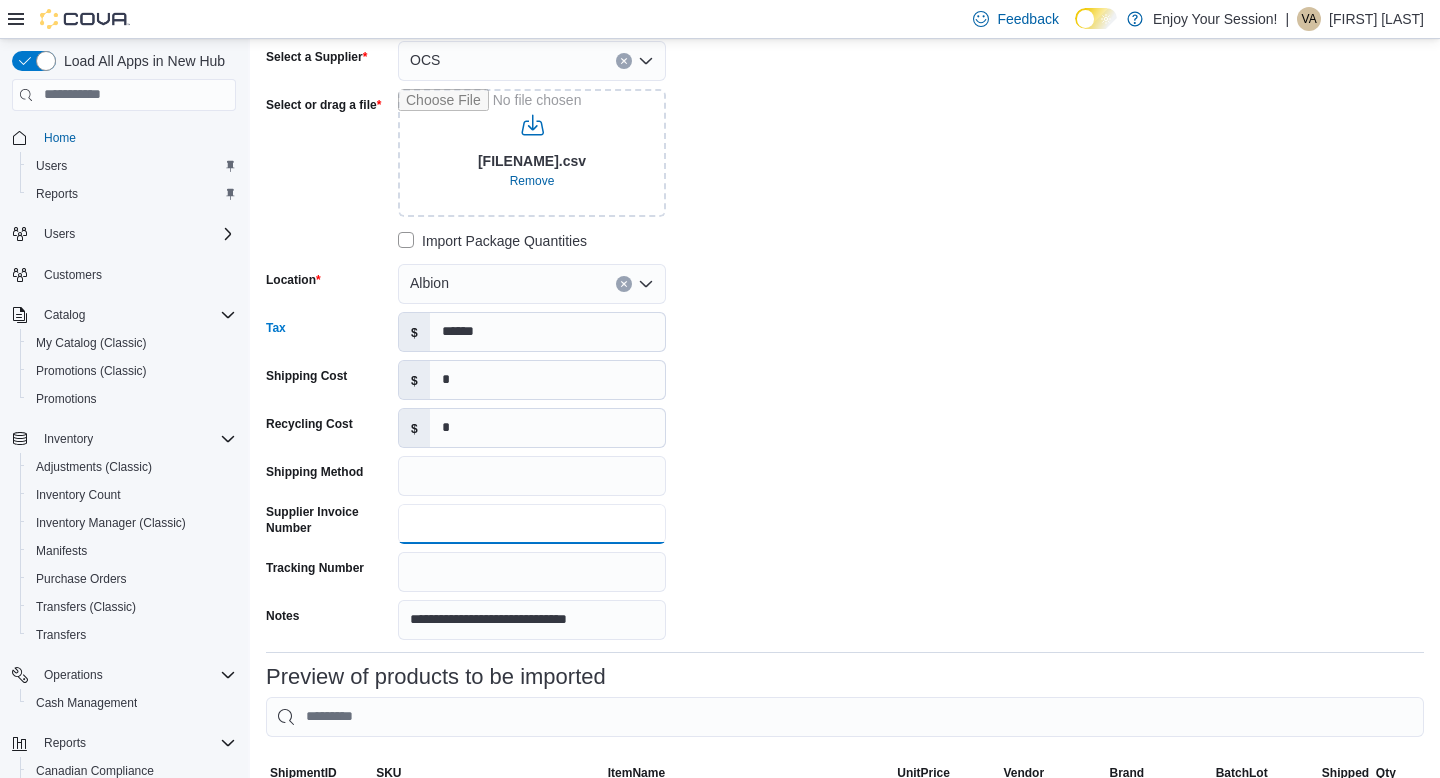 click on "Supplier Invoice Number" at bounding box center (532, 524) 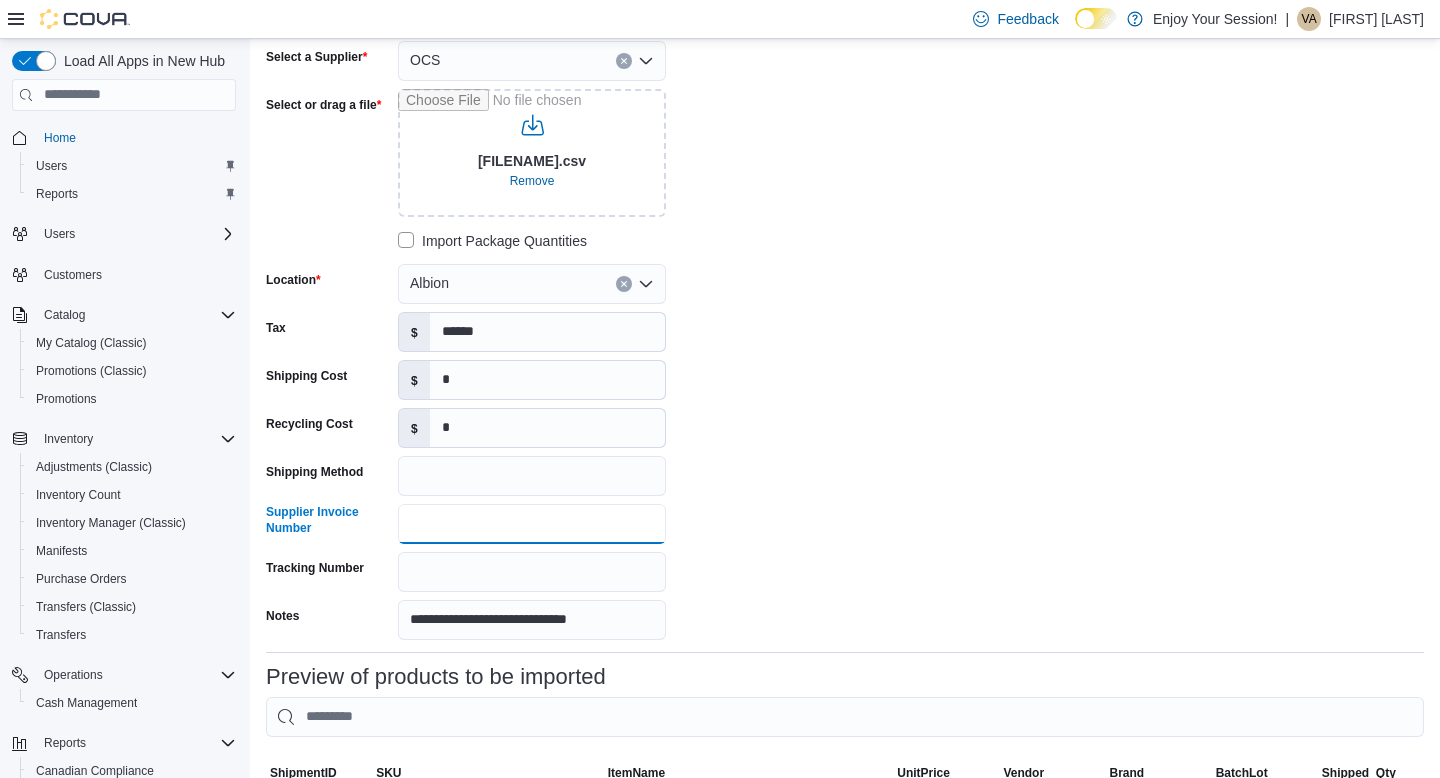 paste on "**********" 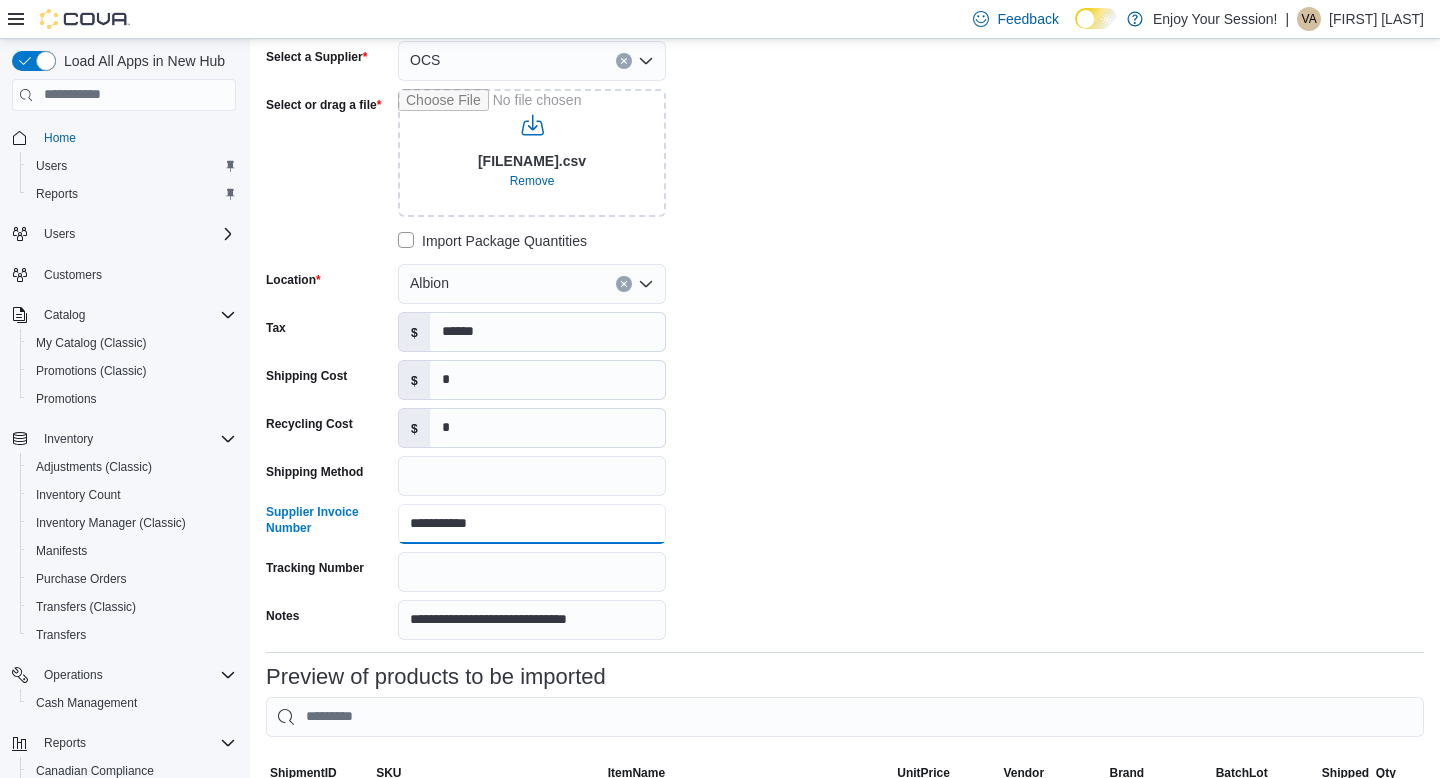 type on "**********" 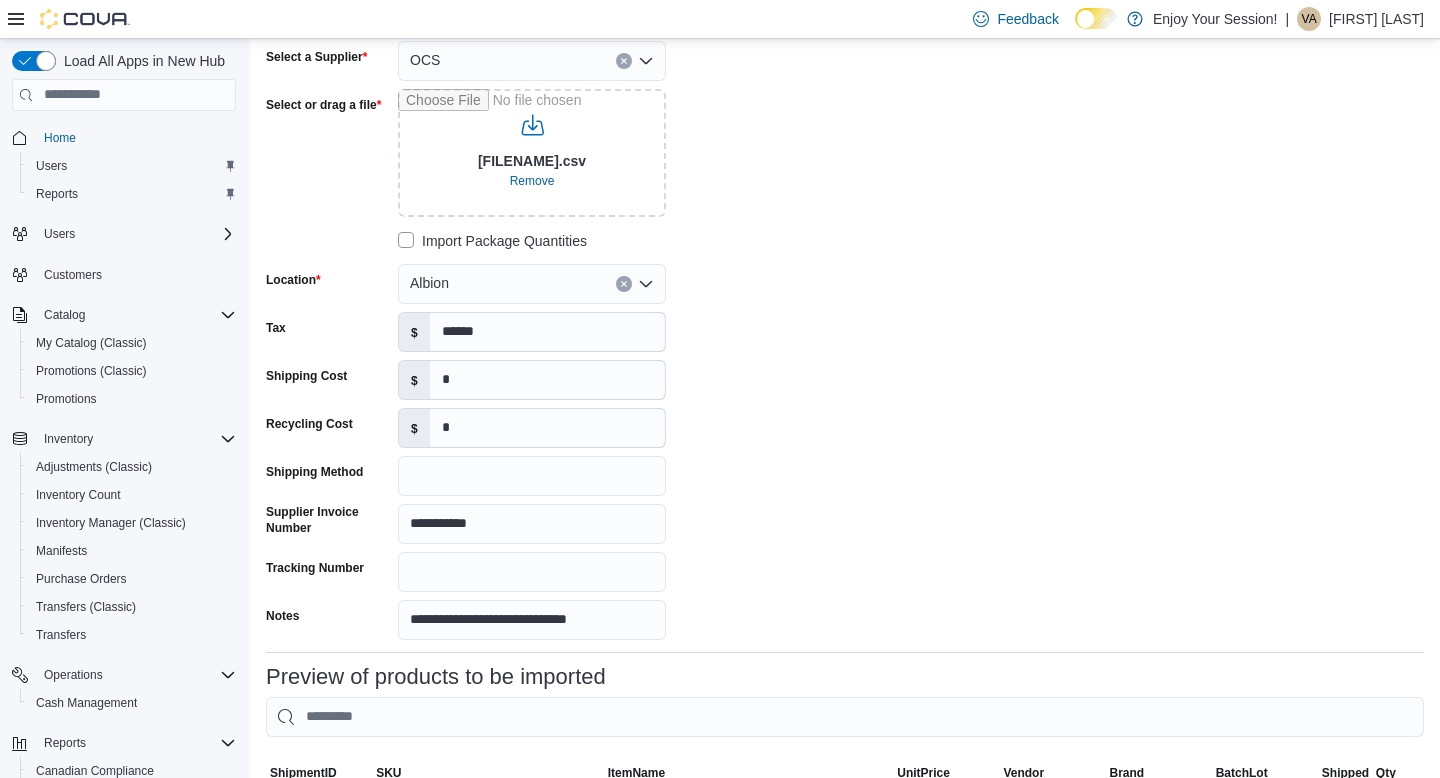 click on "**********" at bounding box center (566, 340) 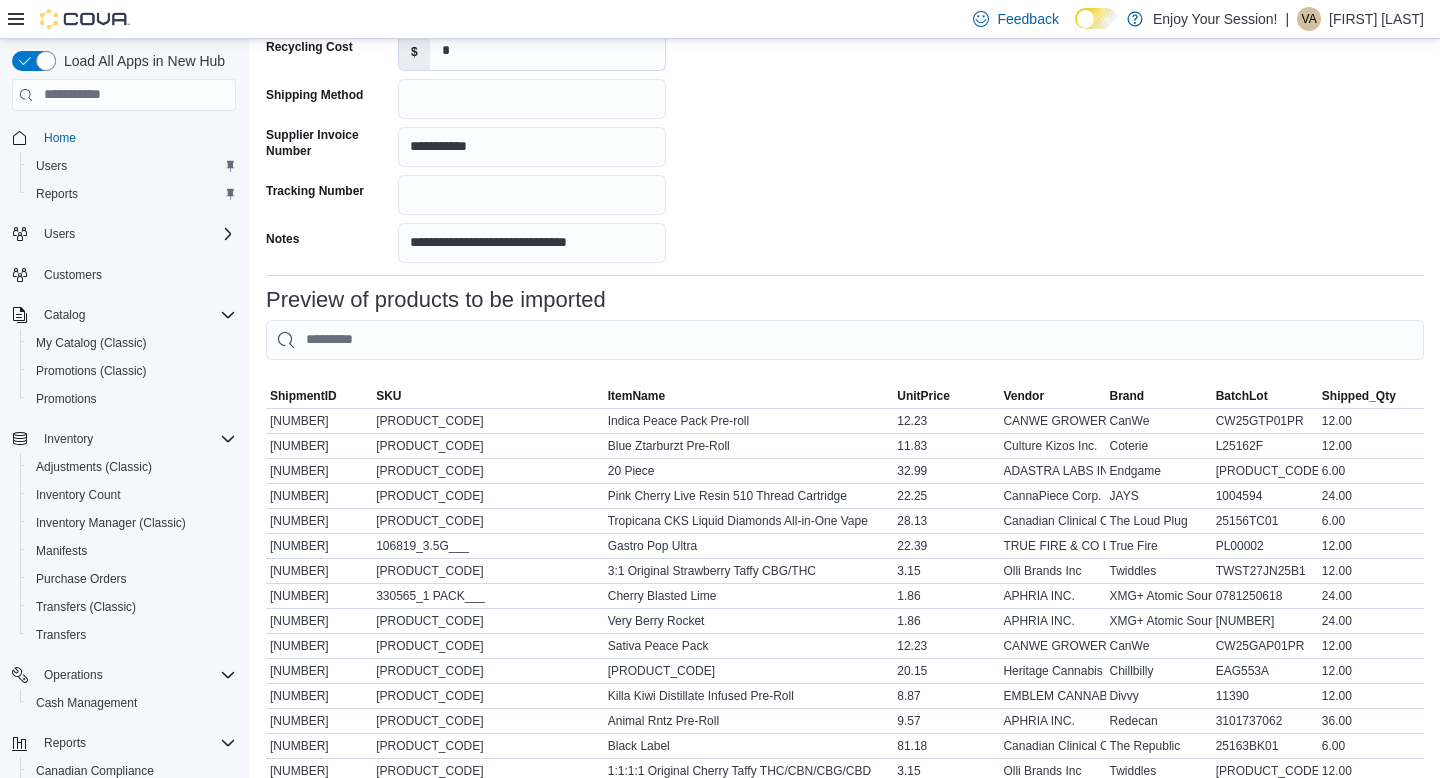 scroll, scrollTop: 727, scrollLeft: 0, axis: vertical 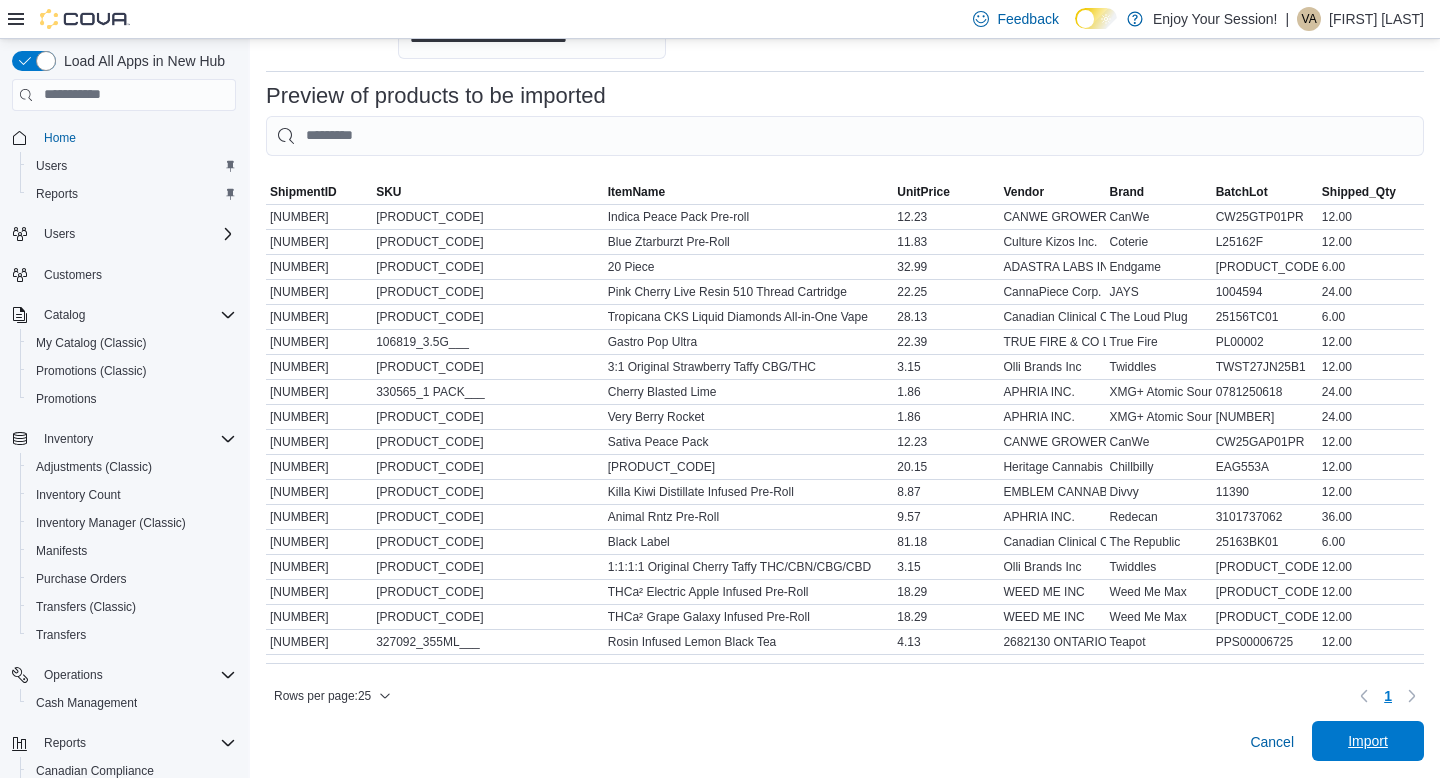 click on "Import" at bounding box center (1368, 741) 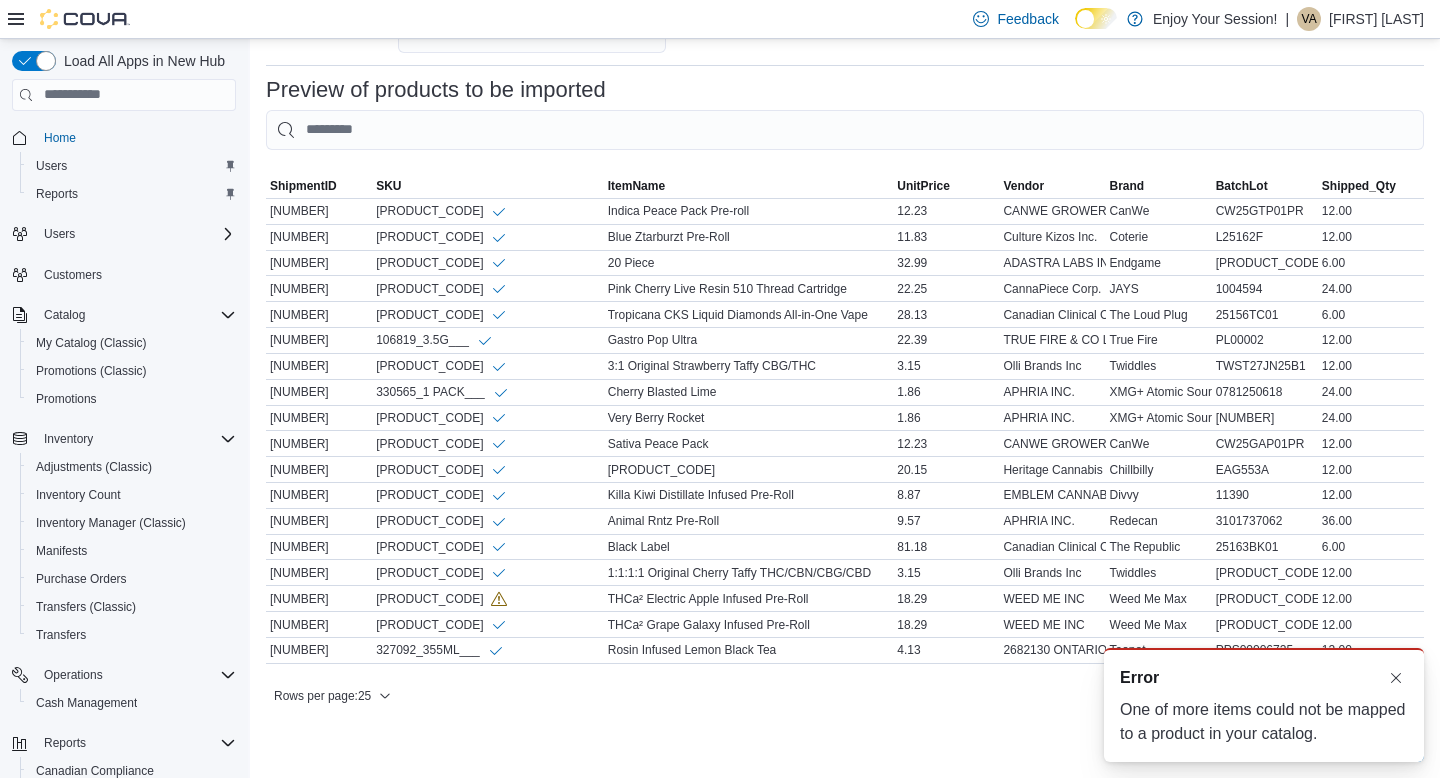 scroll, scrollTop: 0, scrollLeft: 0, axis: both 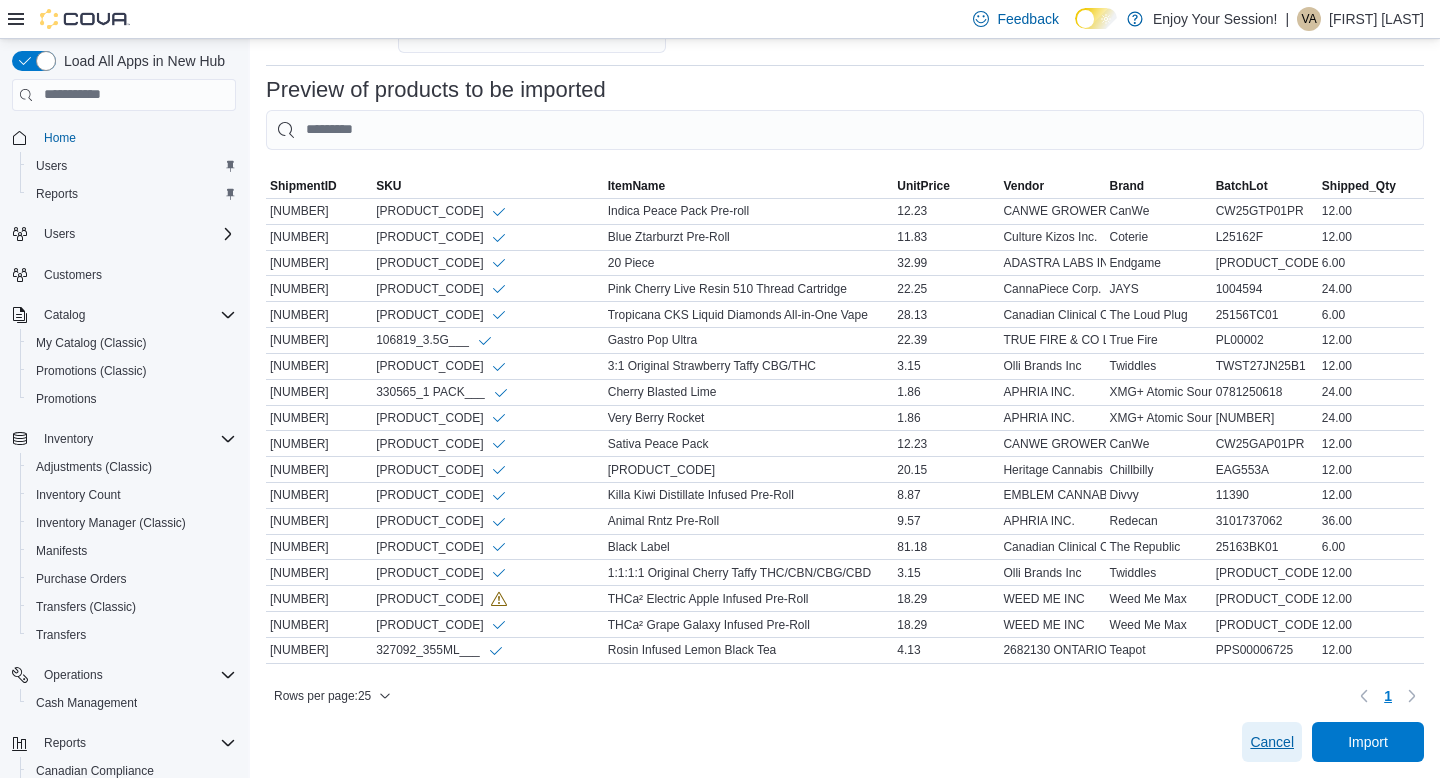 click on "Cancel" at bounding box center (1272, 742) 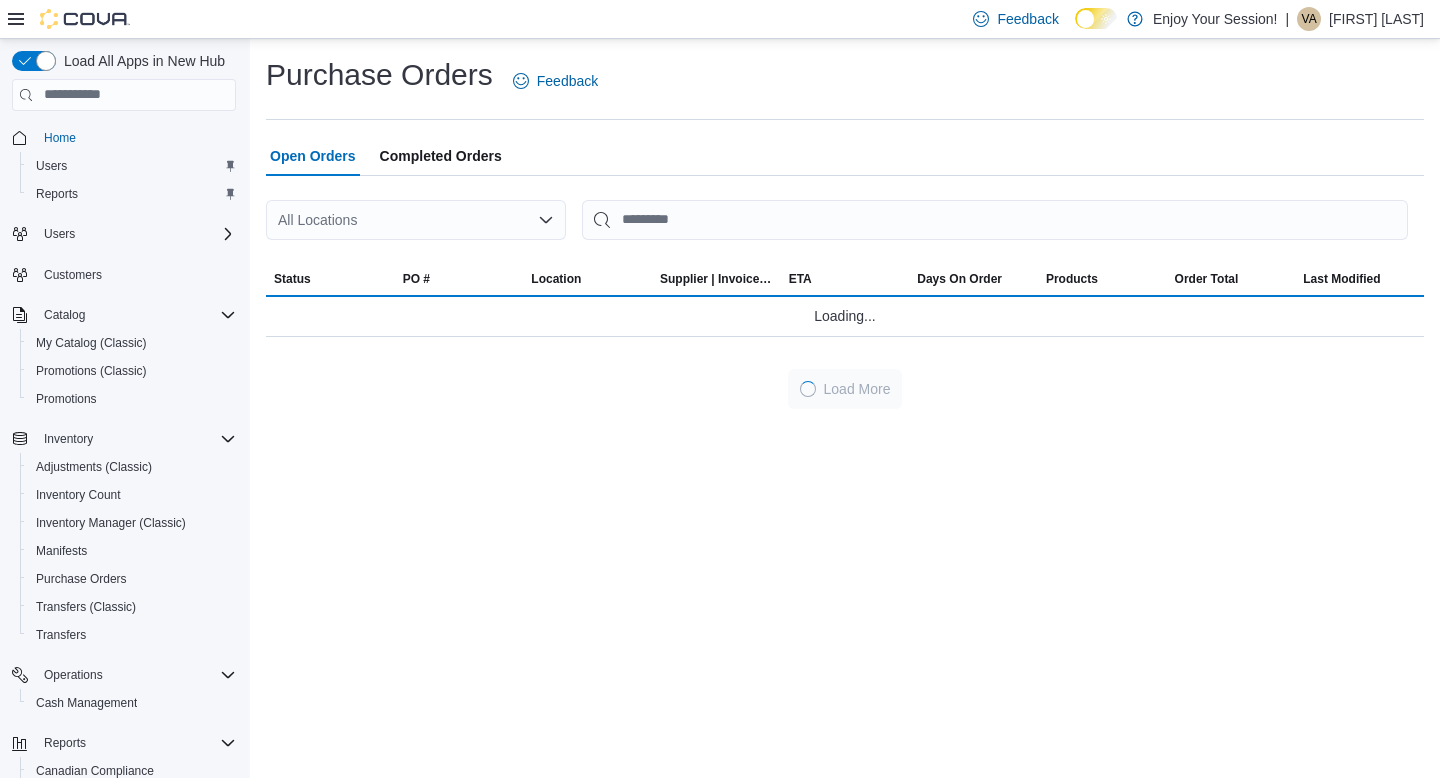 scroll, scrollTop: 0, scrollLeft: 0, axis: both 